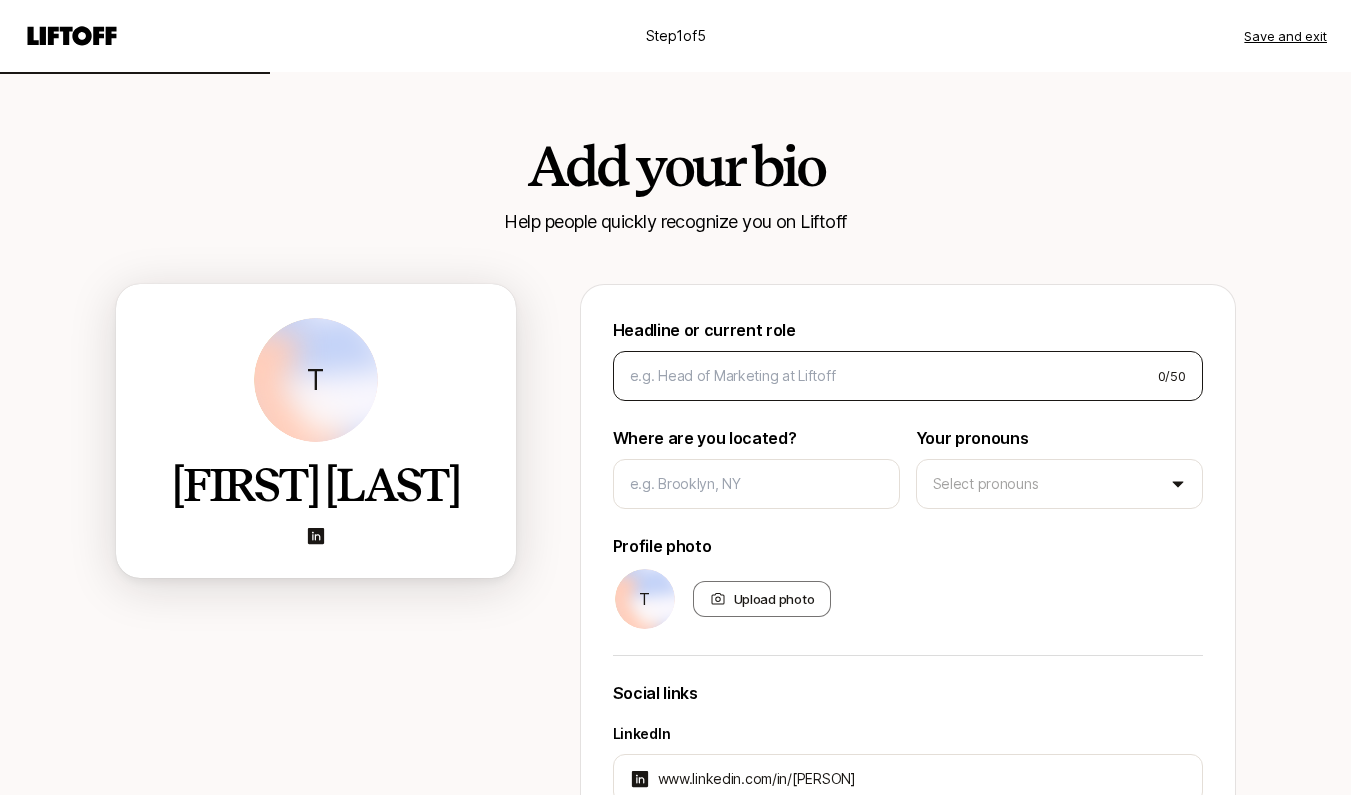 scroll, scrollTop: 0, scrollLeft: 0, axis: both 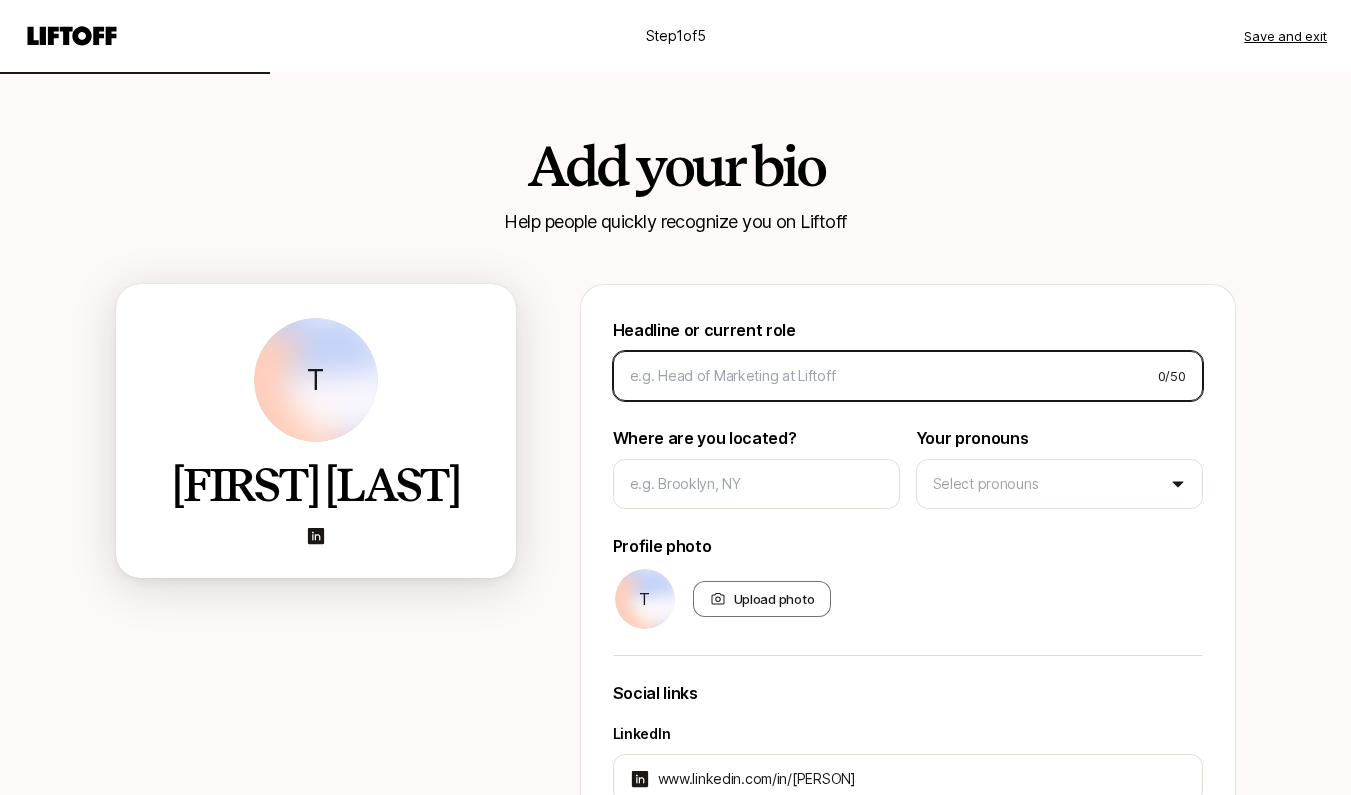 click at bounding box center (886, 376) 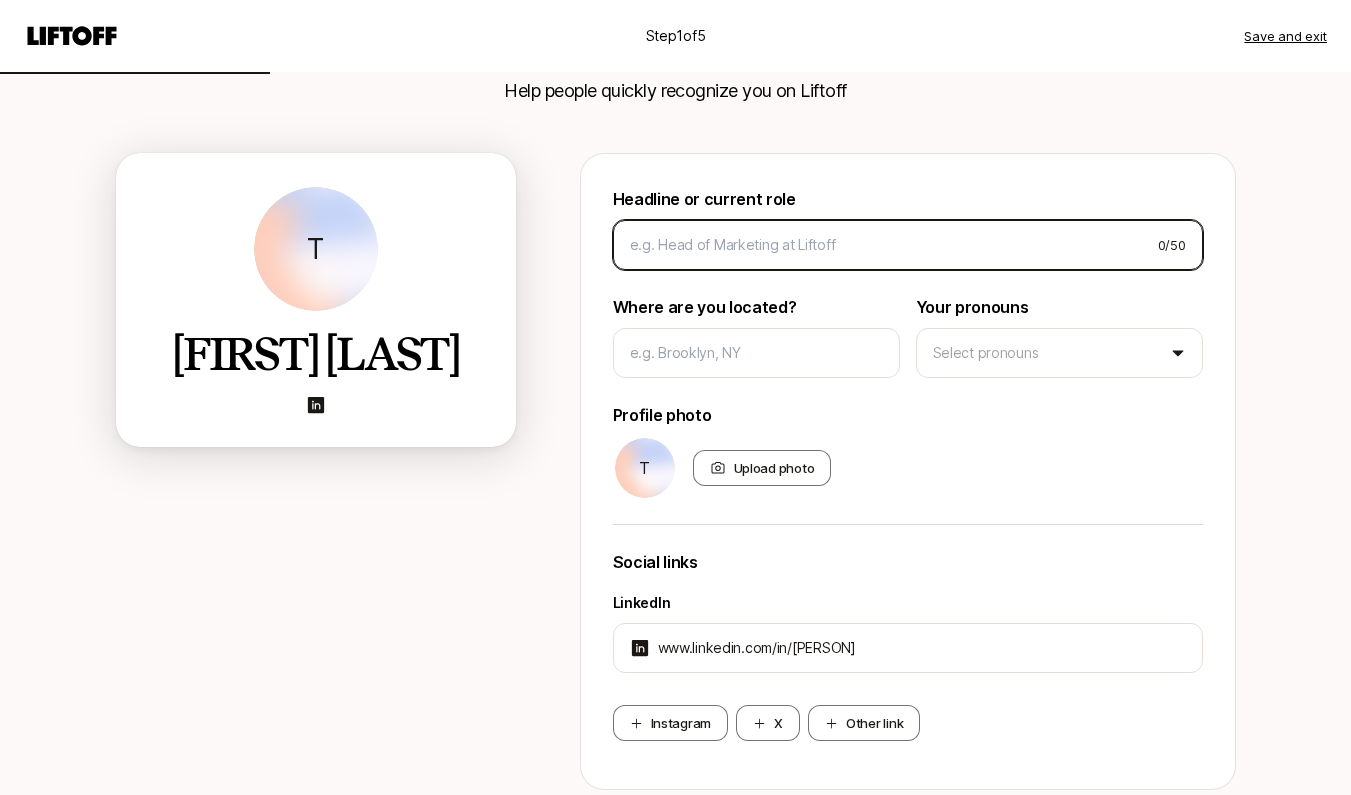 scroll, scrollTop: 133, scrollLeft: 0, axis: vertical 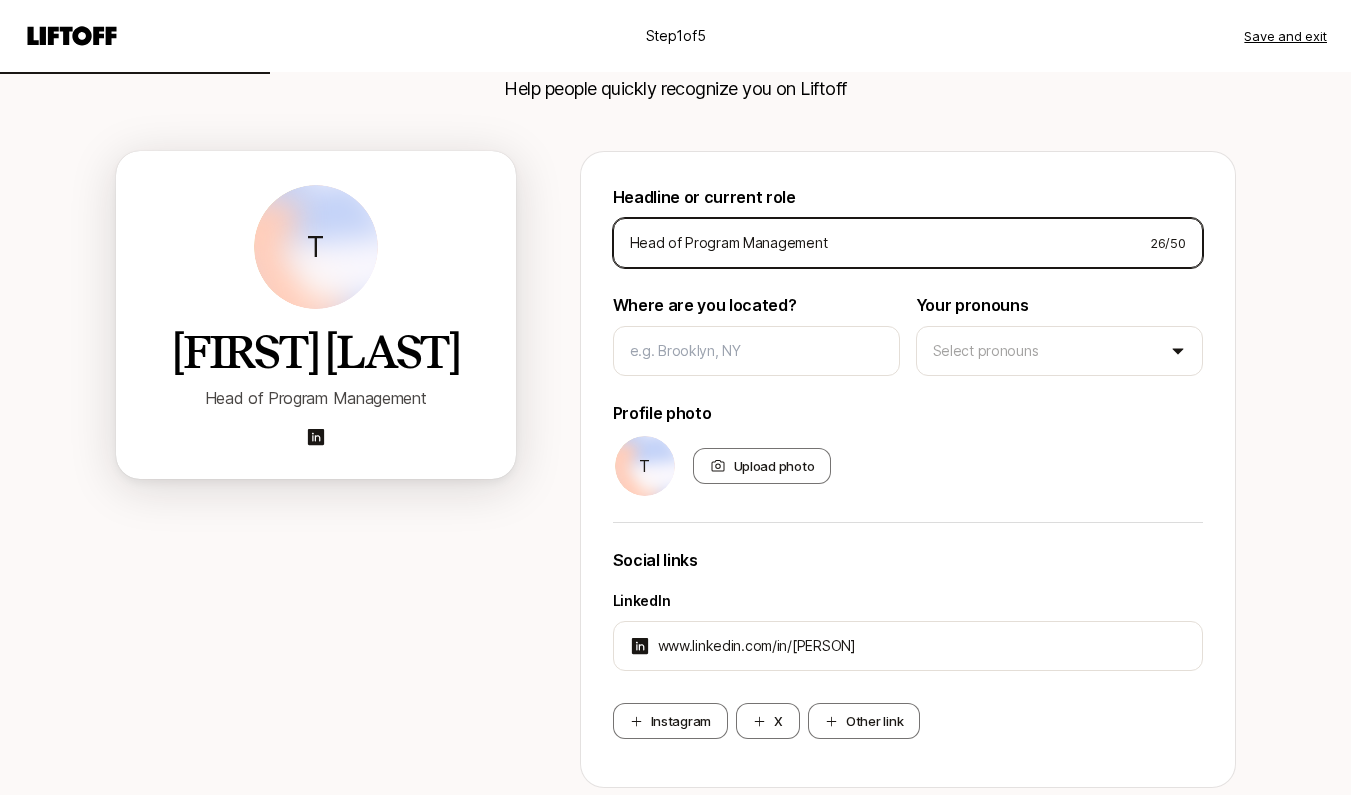 type on "Head of Program Management" 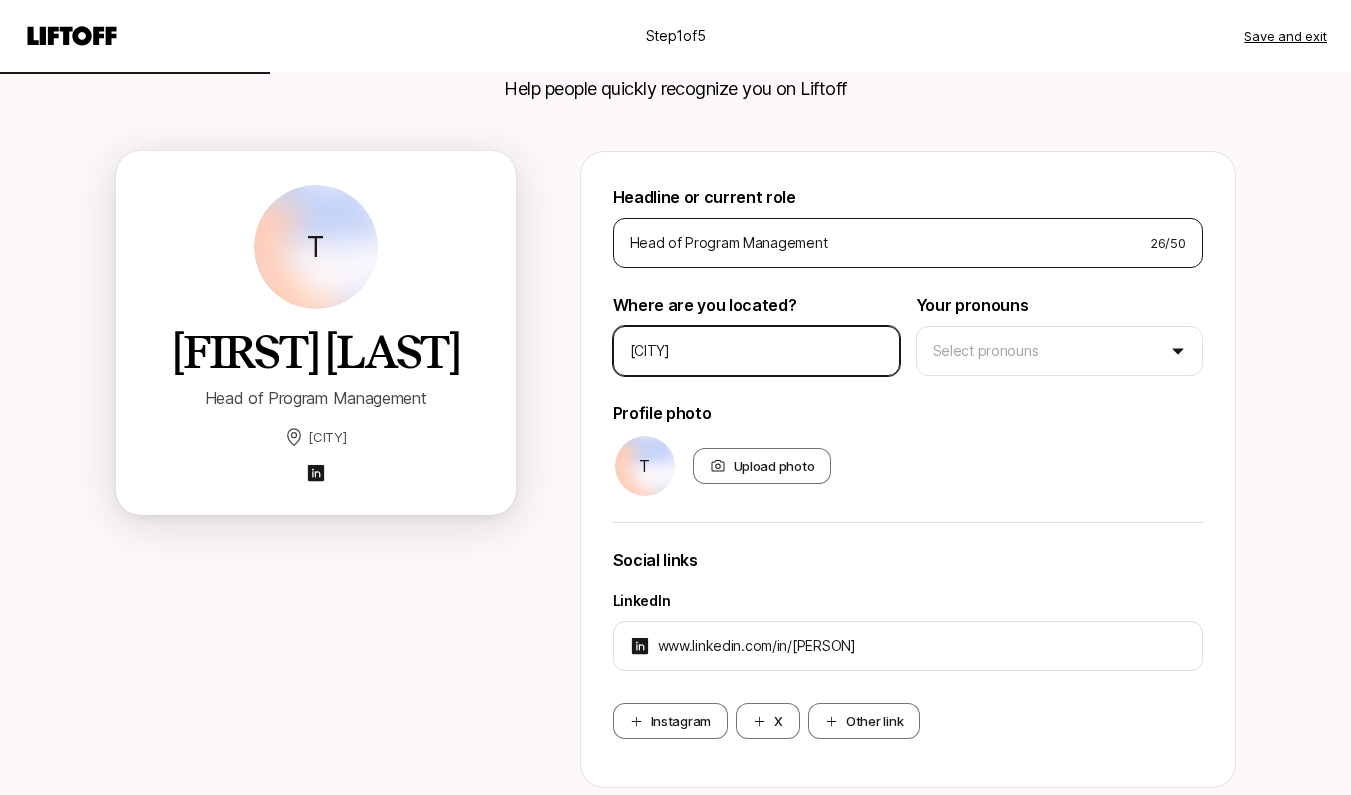 type on "[CITY]" 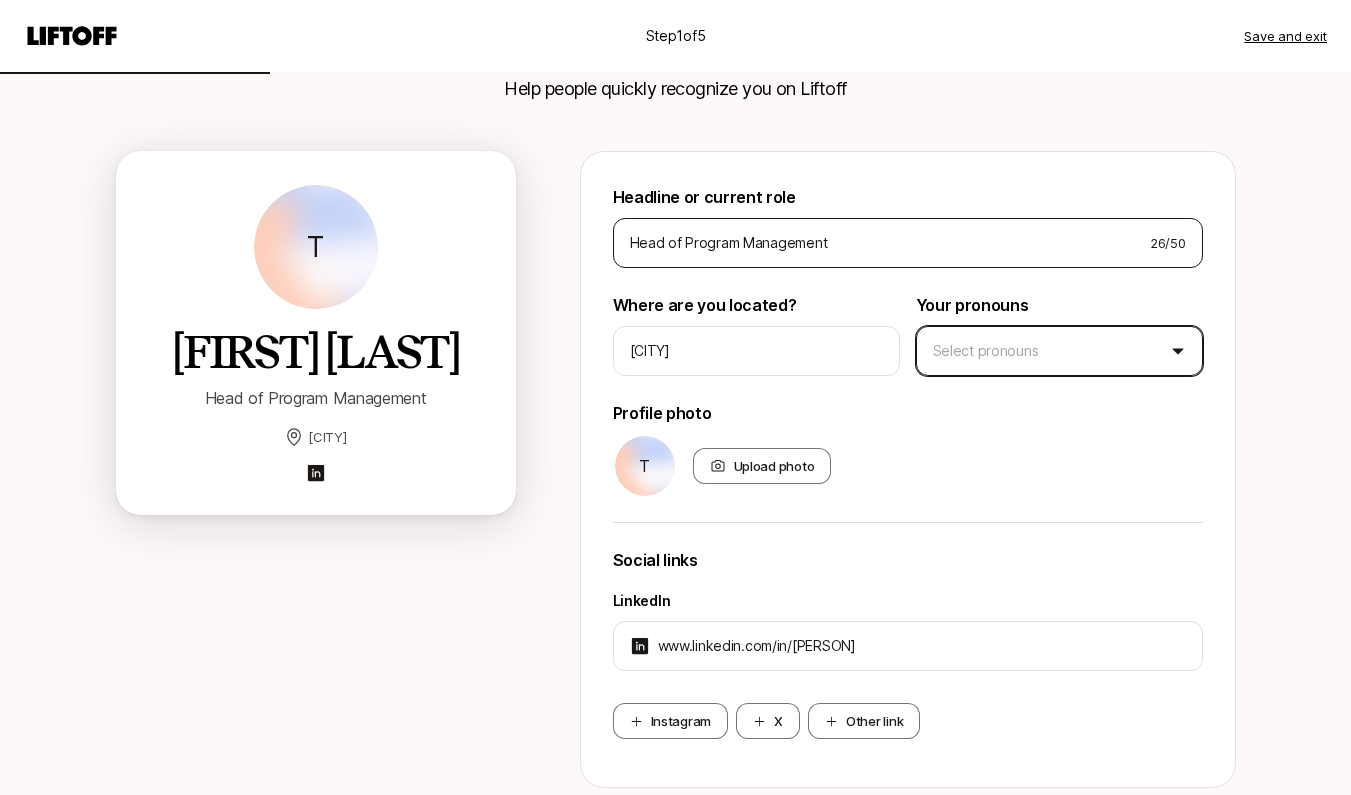type 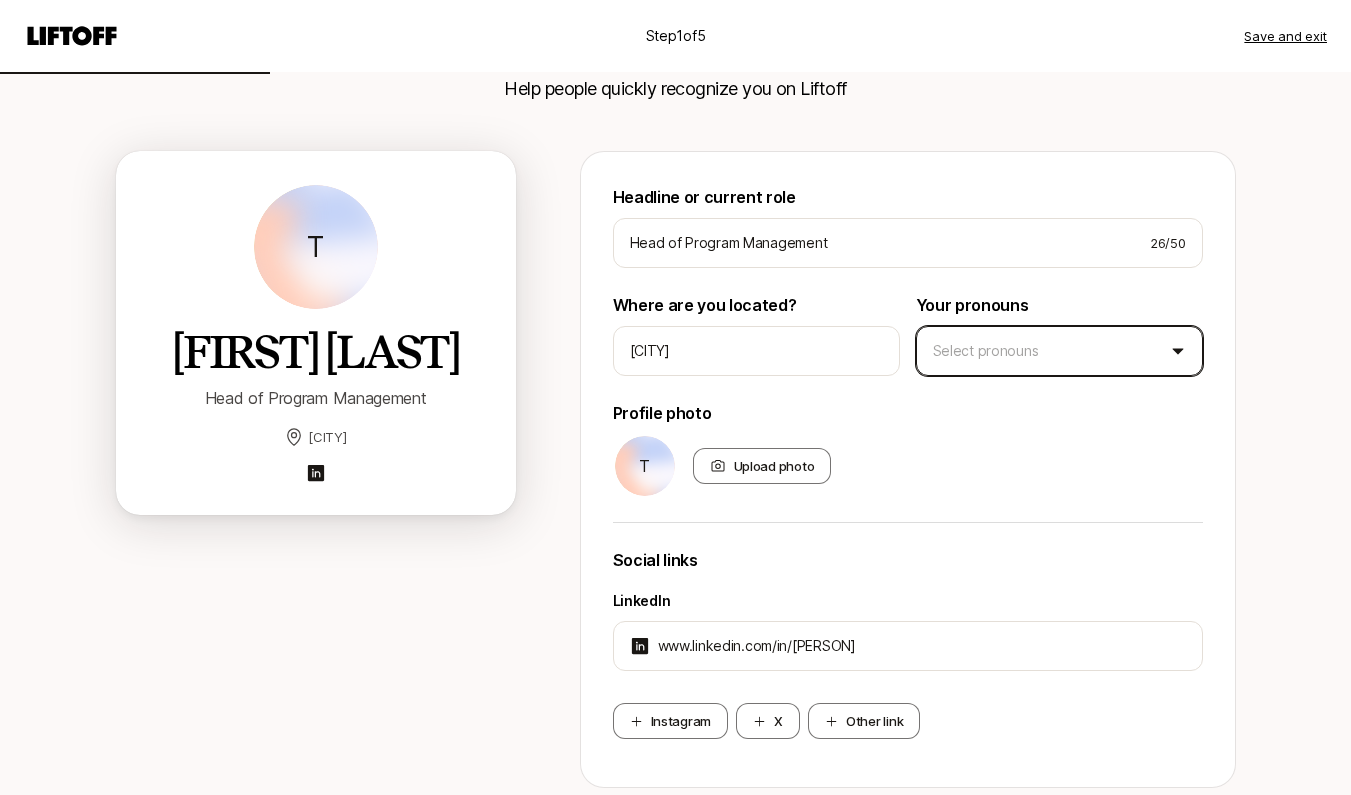 click on "[CITY], [STATE] Head of Program Management [CITY] Head of Program Management [CITY] Your pronouns Select pronouns Profile photo T Upload photo Social links LinkedIn www.linkedin.com/in/[PERSON] Instagram X Other link Next" at bounding box center (675, 264) 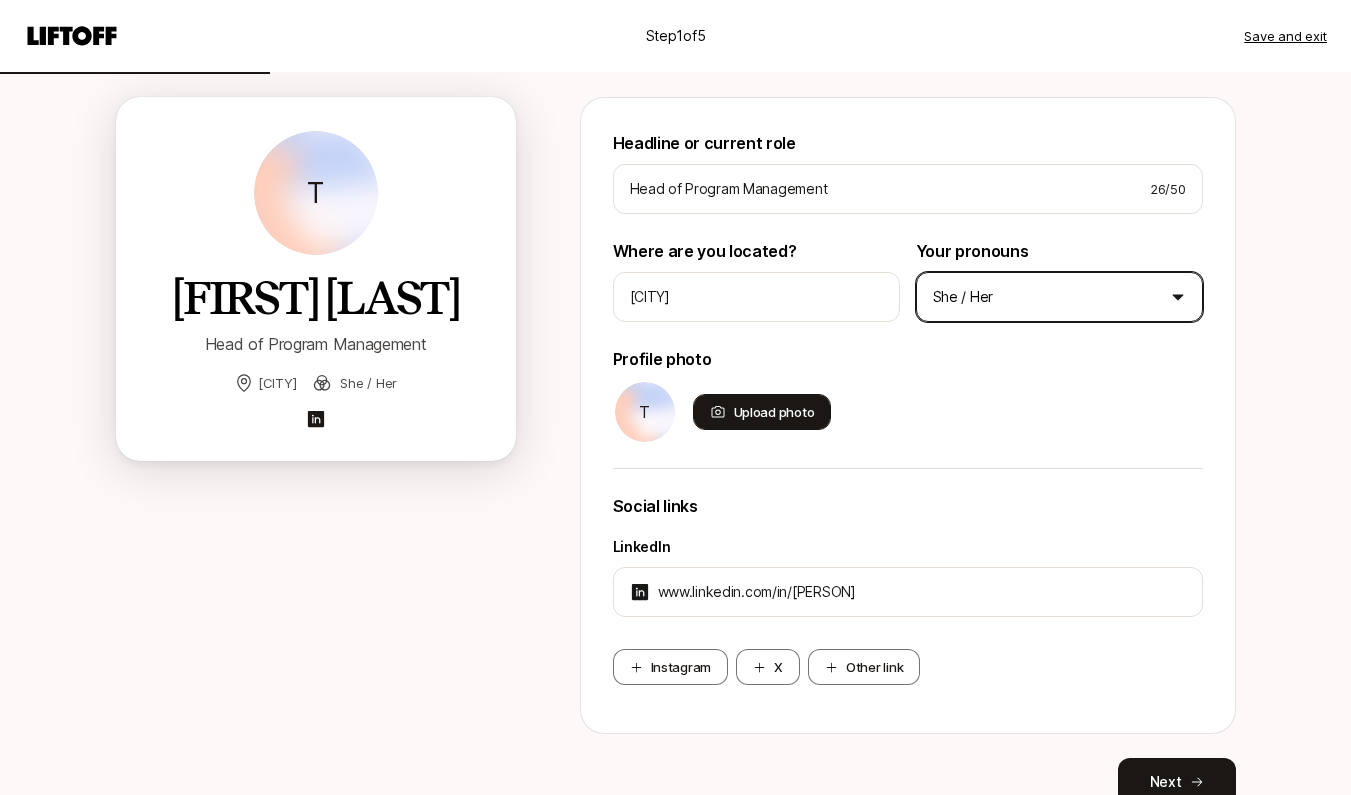 scroll, scrollTop: 278, scrollLeft: 0, axis: vertical 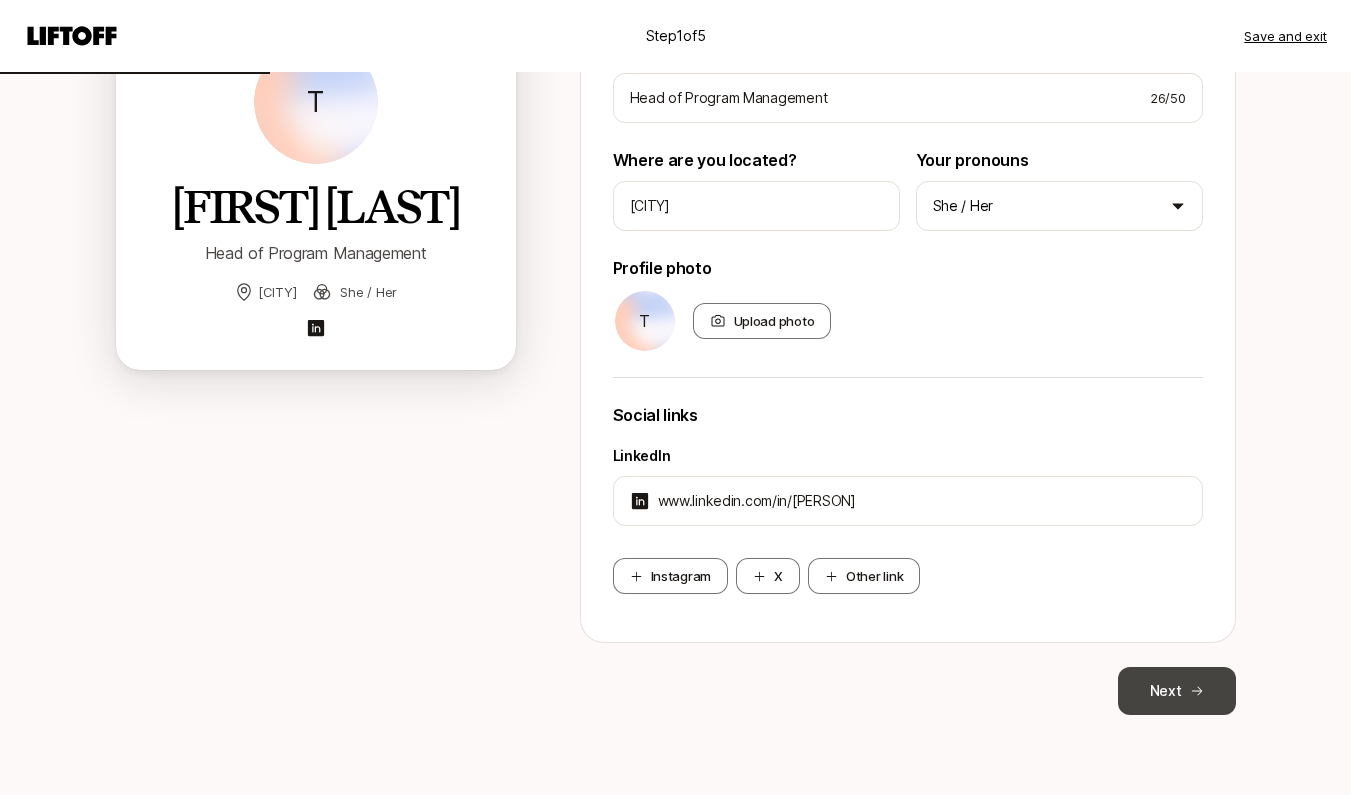 click on "Next" at bounding box center [1177, 691] 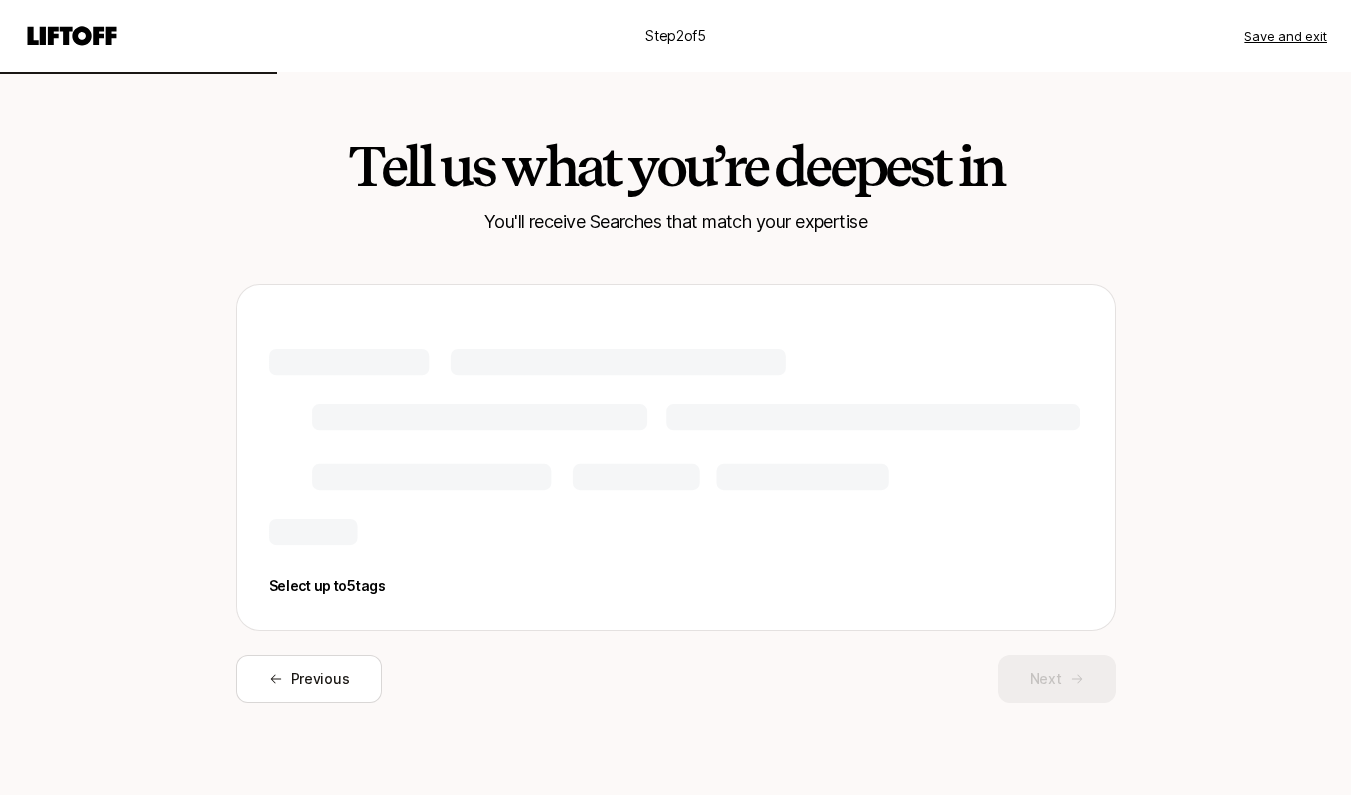 scroll, scrollTop: 0, scrollLeft: 0, axis: both 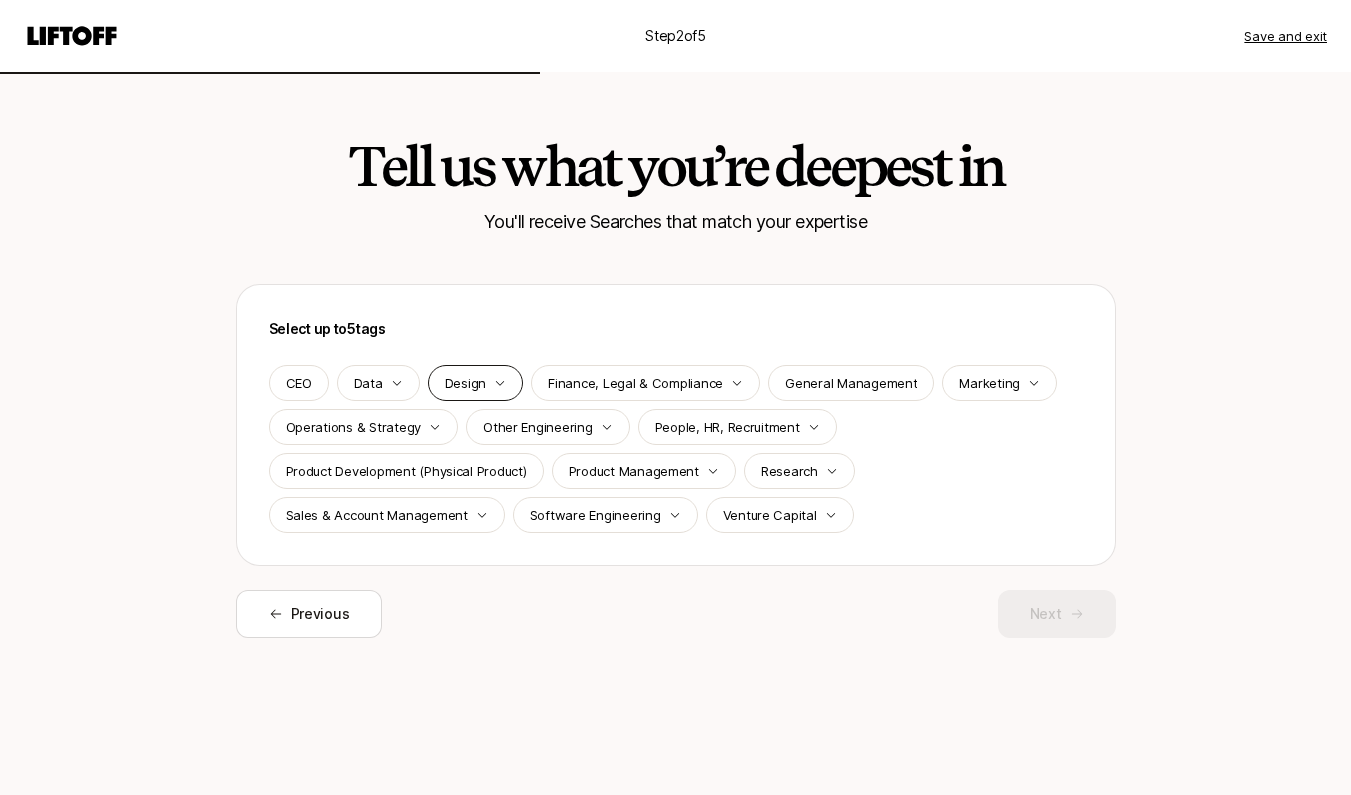 click on "Design" at bounding box center [465, 383] 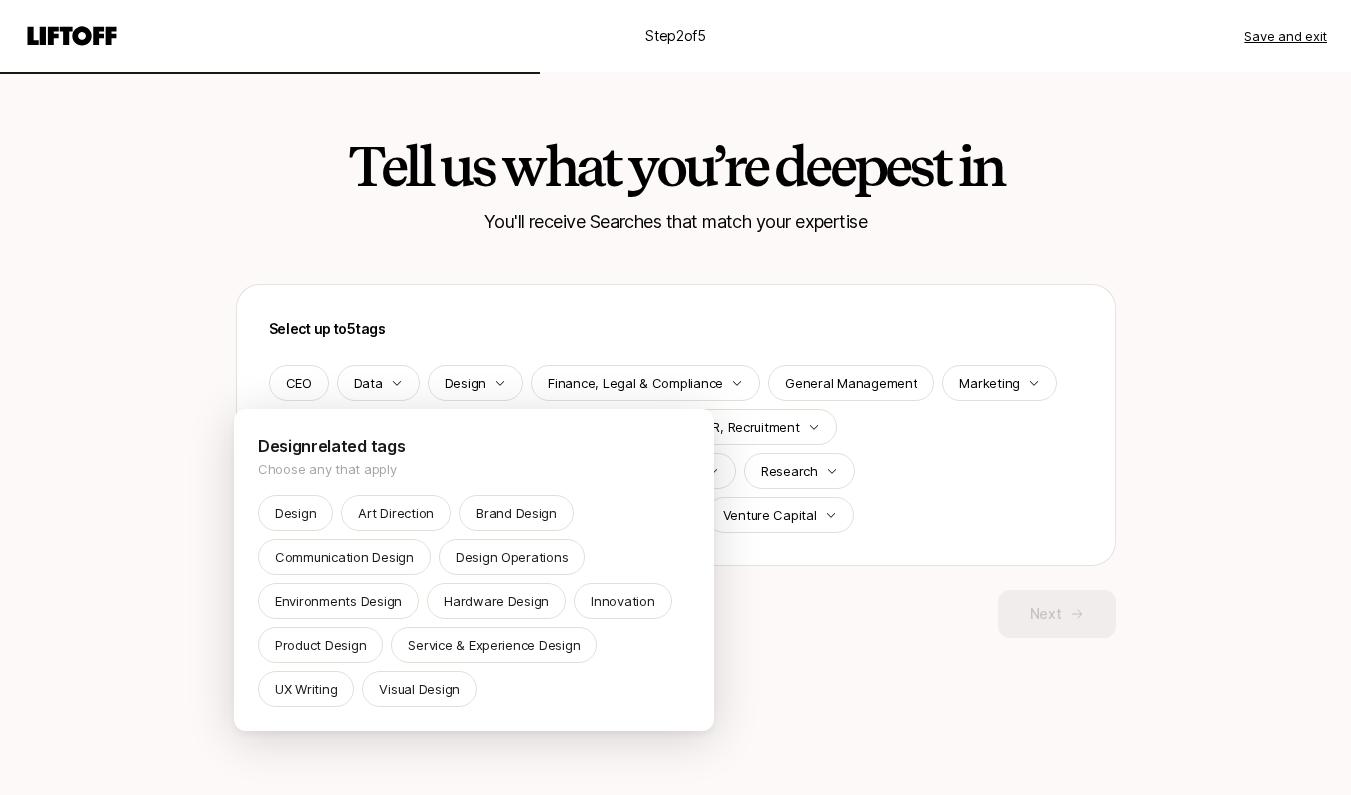 click on "Step  2  of  5 Save and exit Tell us what you’re deepest in You'll receive Searches that match your expertise Select up to  5  tags CEO Data Design Finance, Legal & Compliance General Management Marketing Operations & Strategy Other Engineering People, HR, Recruitment Product Development (Physical Product) Product Management Research Sales & Account Management Software Engineering Venture Capital Previous Next Design  related tags Choose any that apply Design Art Direction Brand Design Communication Design Design Operations Environments Design Hardware Design Innovation Product Design Service & Experience Design UX Writing Visual Design" at bounding box center (675, 397) 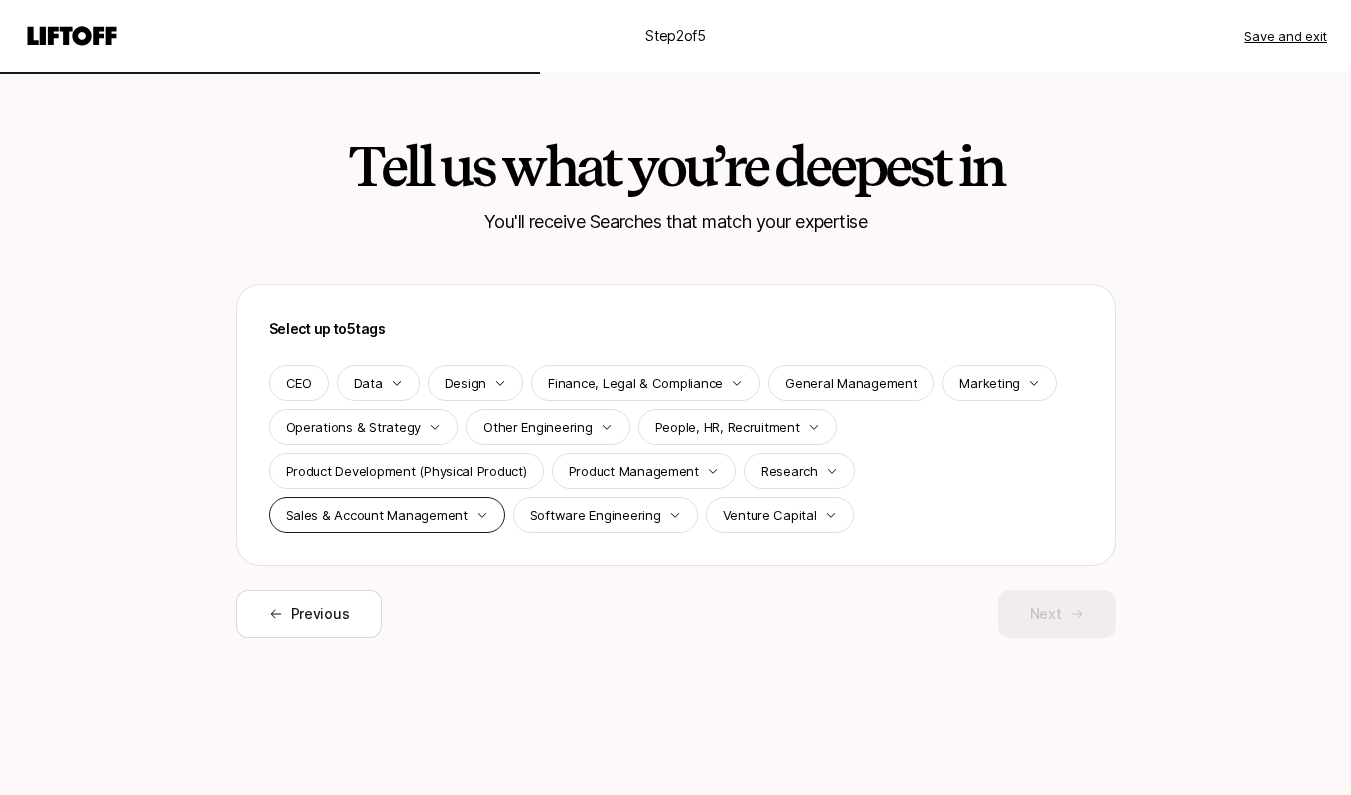 click on "Sales & Account Management" at bounding box center [377, 515] 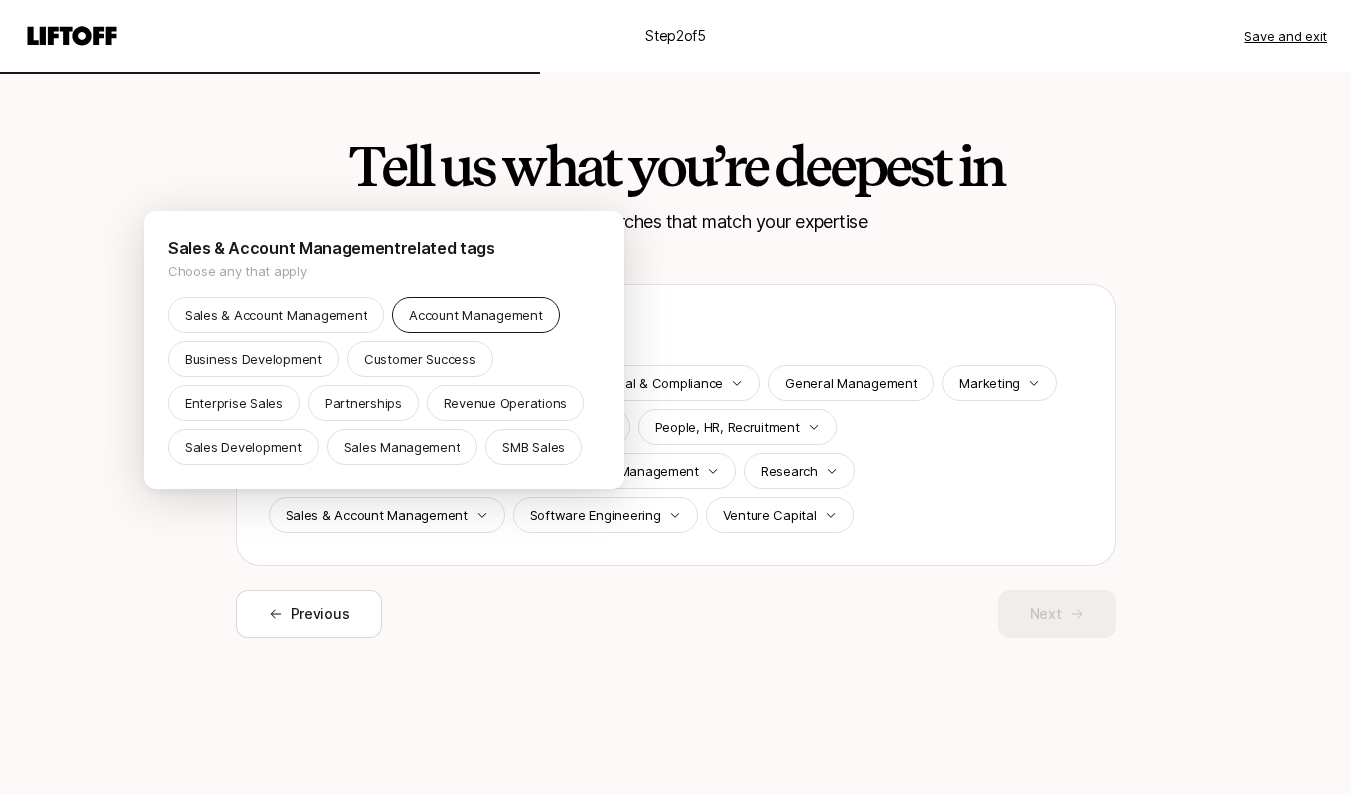 click on "Account Management" at bounding box center (475, 315) 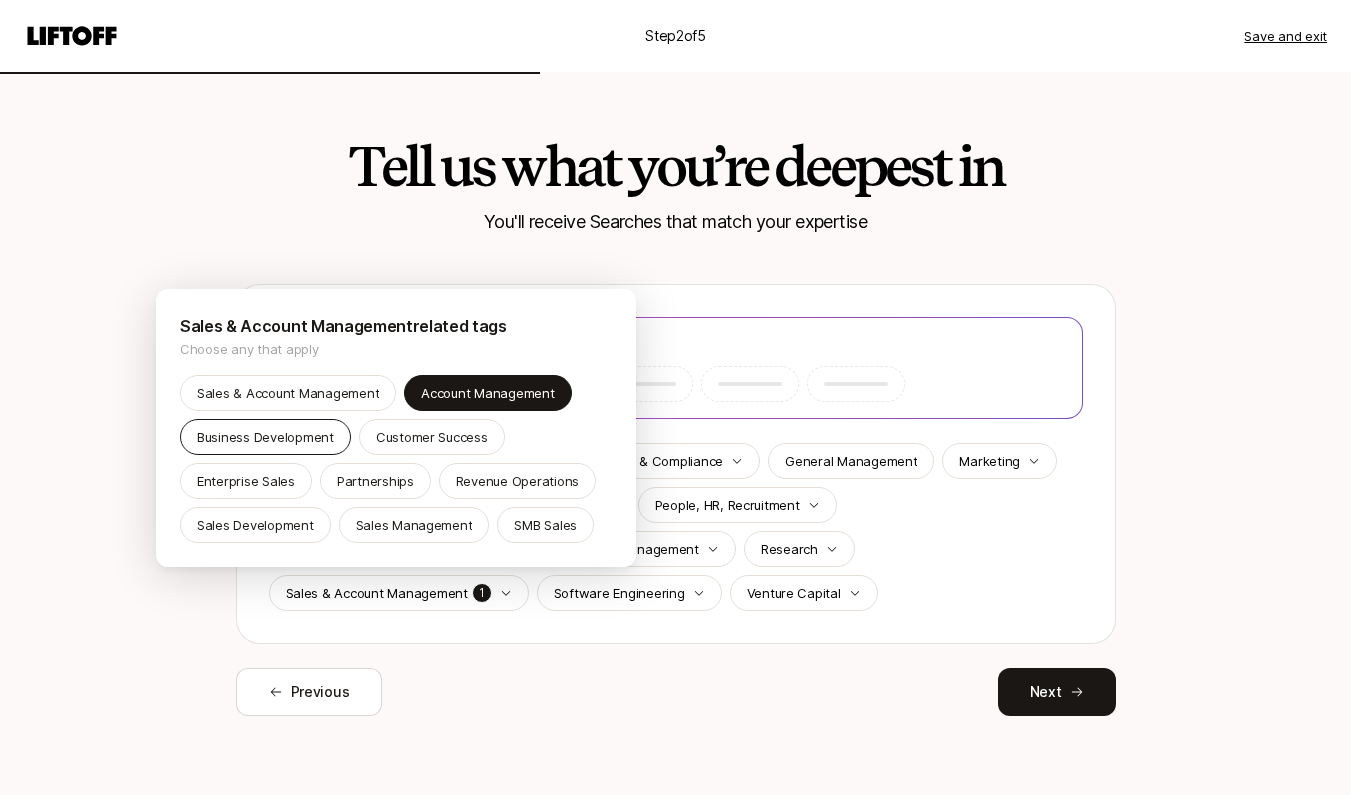 click on "Business Development" at bounding box center [265, 437] 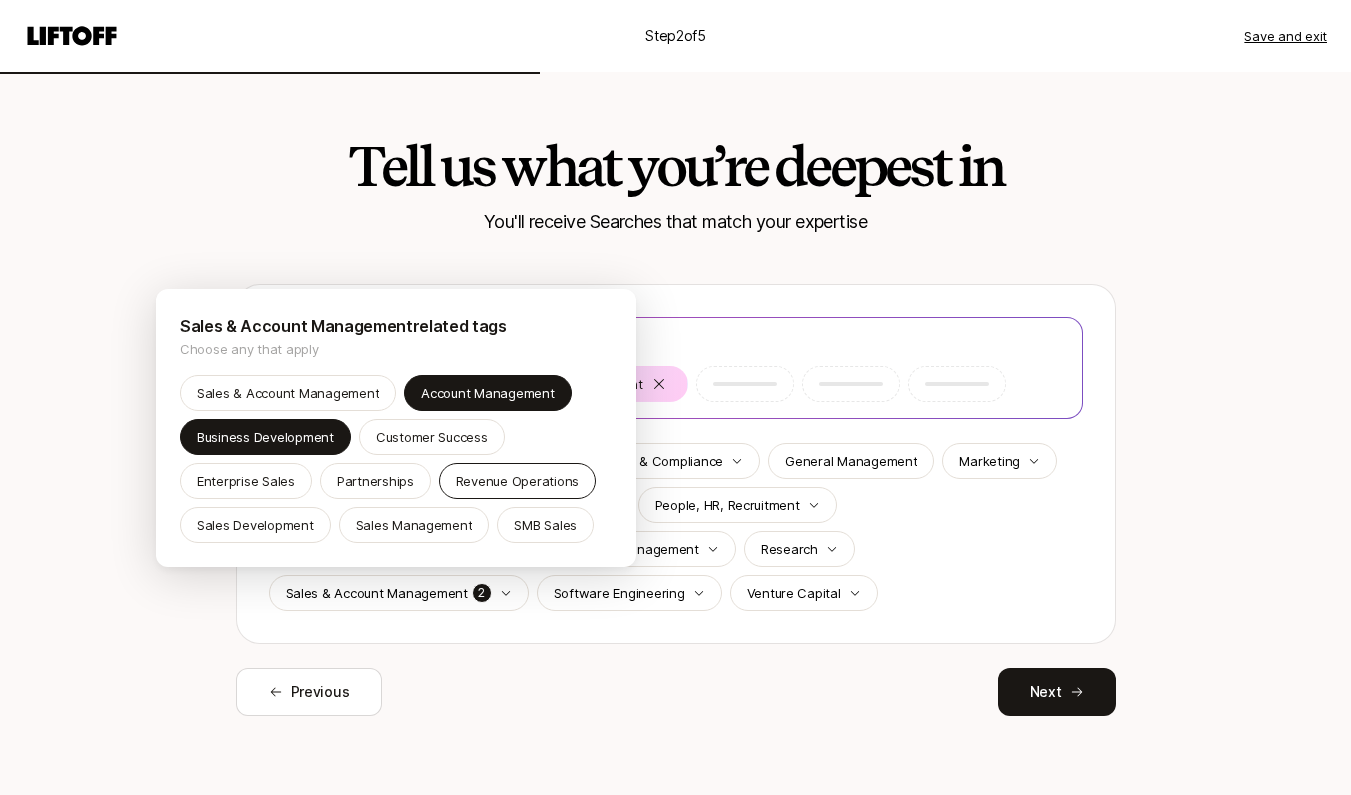 click on "Revenue Operations" at bounding box center [517, 481] 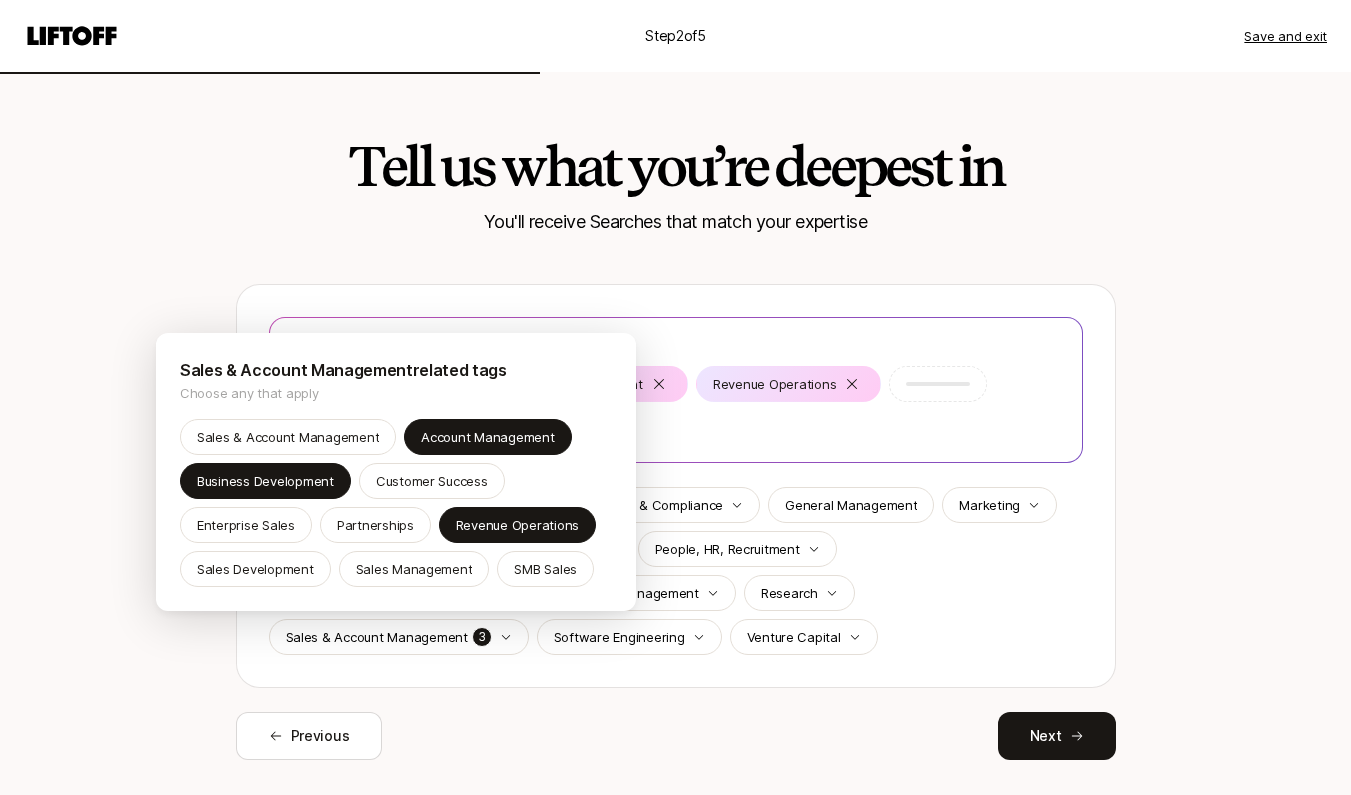 click on "Step  2  of  5 Save and exit Tell us what you’re deepest in You'll receive Searches that match your expertise Select up to  5  tags Account Management Business Development Revenue Operations CEO Data Design Finance, Legal & Compliance General Management Marketing Operations & Strategy Other Engineering People, HR, Recruitment Product Development (Physical Product) Product Management Research Sales & Account Management 3 Software Engineering Venture Capital Previous Next Sales & Account Management  related tags Choose any that apply Sales & Account Management Account Management Business Development Customer Success Enterprise Sales Partnerships Revenue Operations Sales Development Sales Management SMB Sales" at bounding box center (675, 397) 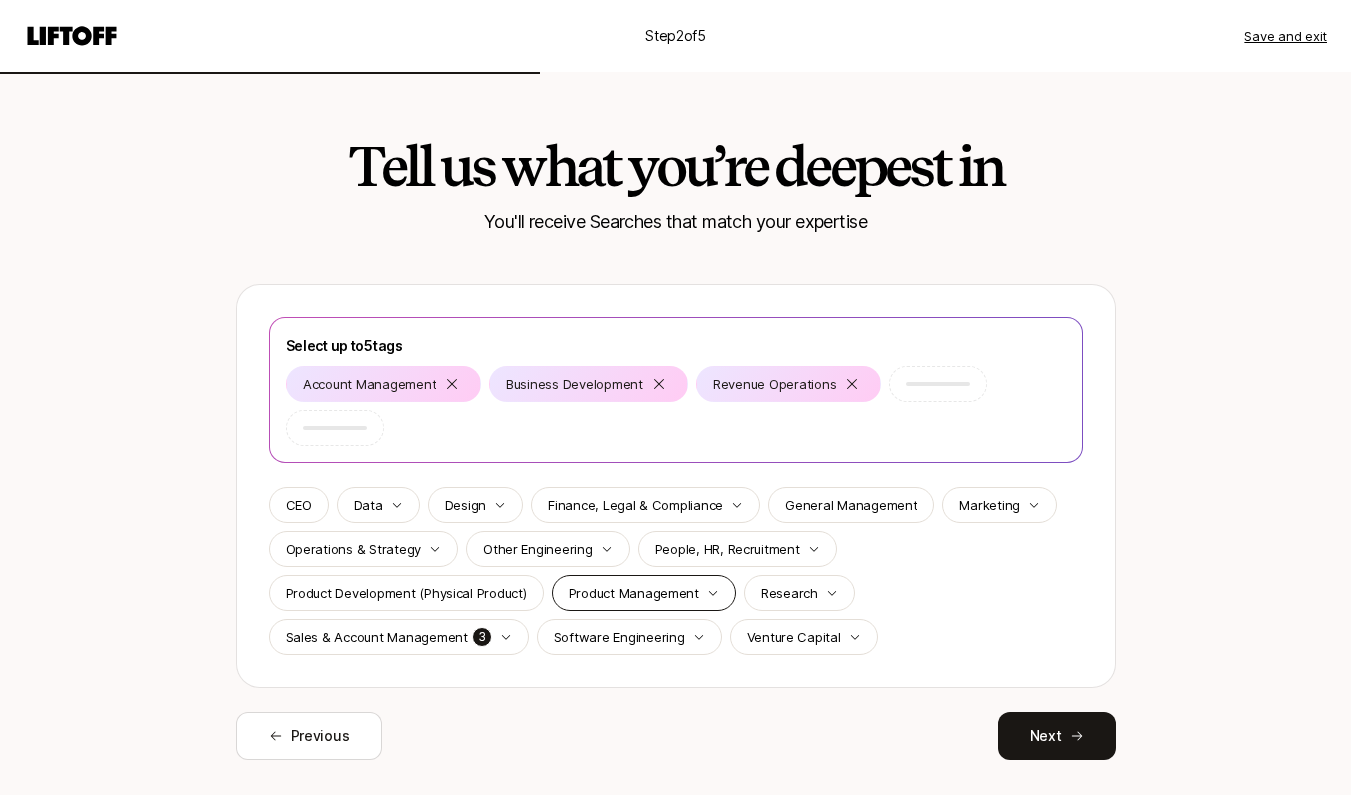 click on "Product Management" at bounding box center [644, 593] 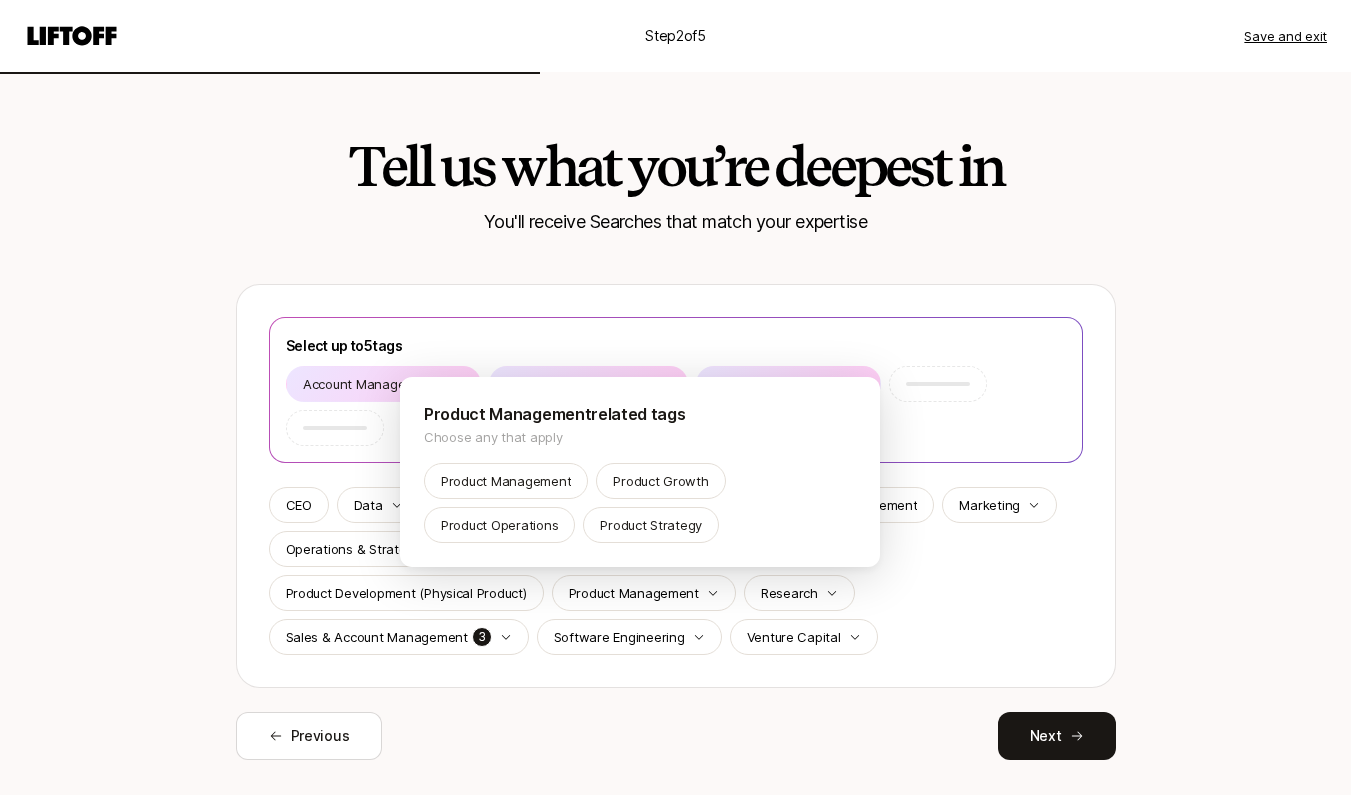 click on "Step  2  of  5 Save and exit Tell us what you’re deepest in You'll receive Searches that match your expertise Select up to  5  tags Account Management Business Development Revenue Operations CEO Data Design Finance, Legal & Compliance General Management Marketing Operations & Strategy Other Engineering People, HR, Recruitment Product Development (Physical Product) Product Management Research Sales & Account Management 3 Software Engineering Venture Capital Previous Next Product Management  related tags Choose any that apply Product Management Product Growth Product Operations Product Strategy" at bounding box center [675, 397] 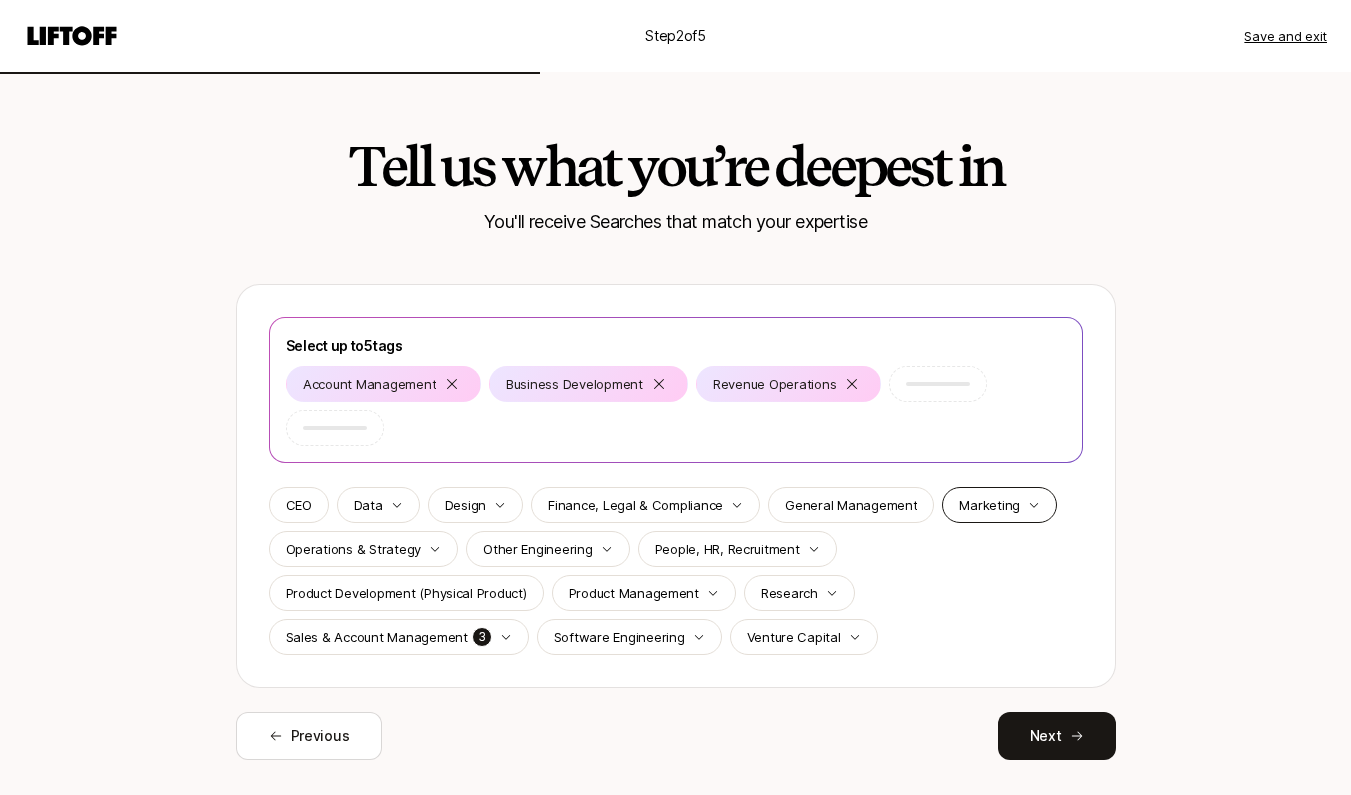 click on "Marketing" at bounding box center (989, 505) 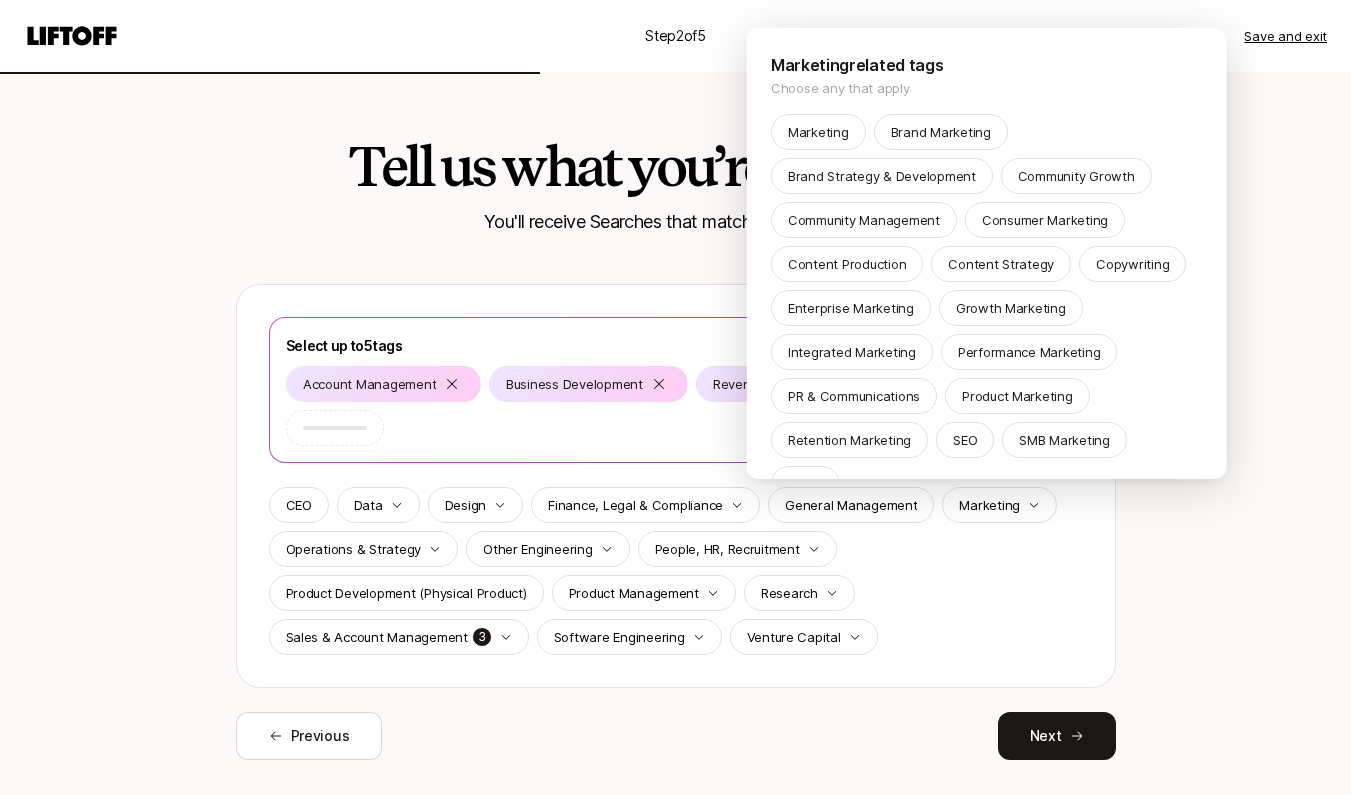 click on "Step  2  of  5 Save and exit Tell us what you’re deepest in You'll receive Searches that match your expertise Select up to  5  tags Account Management Business Development Revenue Operations CEO Data Design Finance, Legal & Compliance General Management Marketing Operations & Strategy Other Engineering People, HR, Recruitment Product Development (Physical Product) Product Management Research Sales & Account Management 3 Software Engineering Venture Capital Previous Next Marketing  related tags Choose any that apply Marketing Brand Marketing Brand Strategy & Development Community Growth Community Management Consumer Marketing Content Production Content Strategy Copywriting Enterprise Marketing Growth Marketing Integrated Marketing Performance Marketing PR & Communications Product Marketing Retention Marketing SEO SMB Marketing Social" at bounding box center [675, 397] 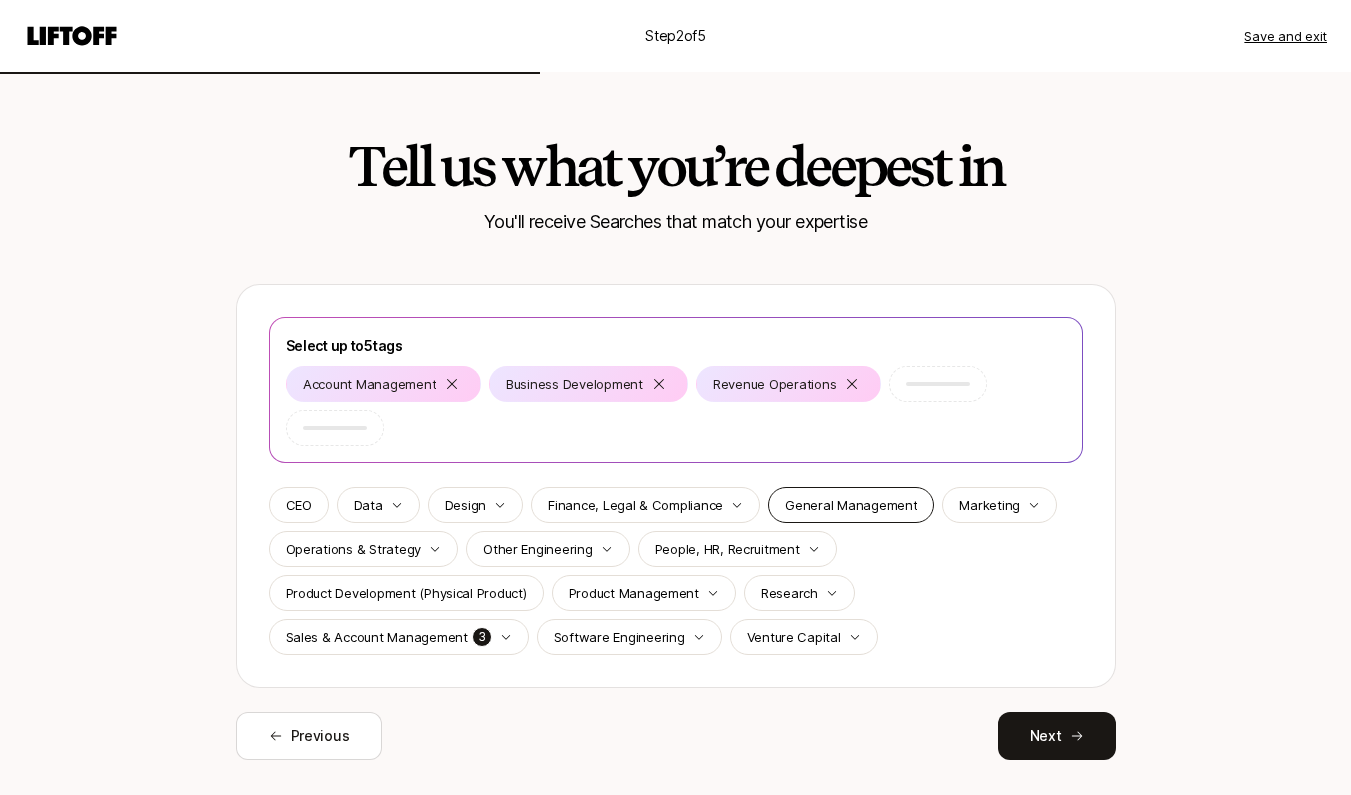 click on "General Management" at bounding box center [851, 505] 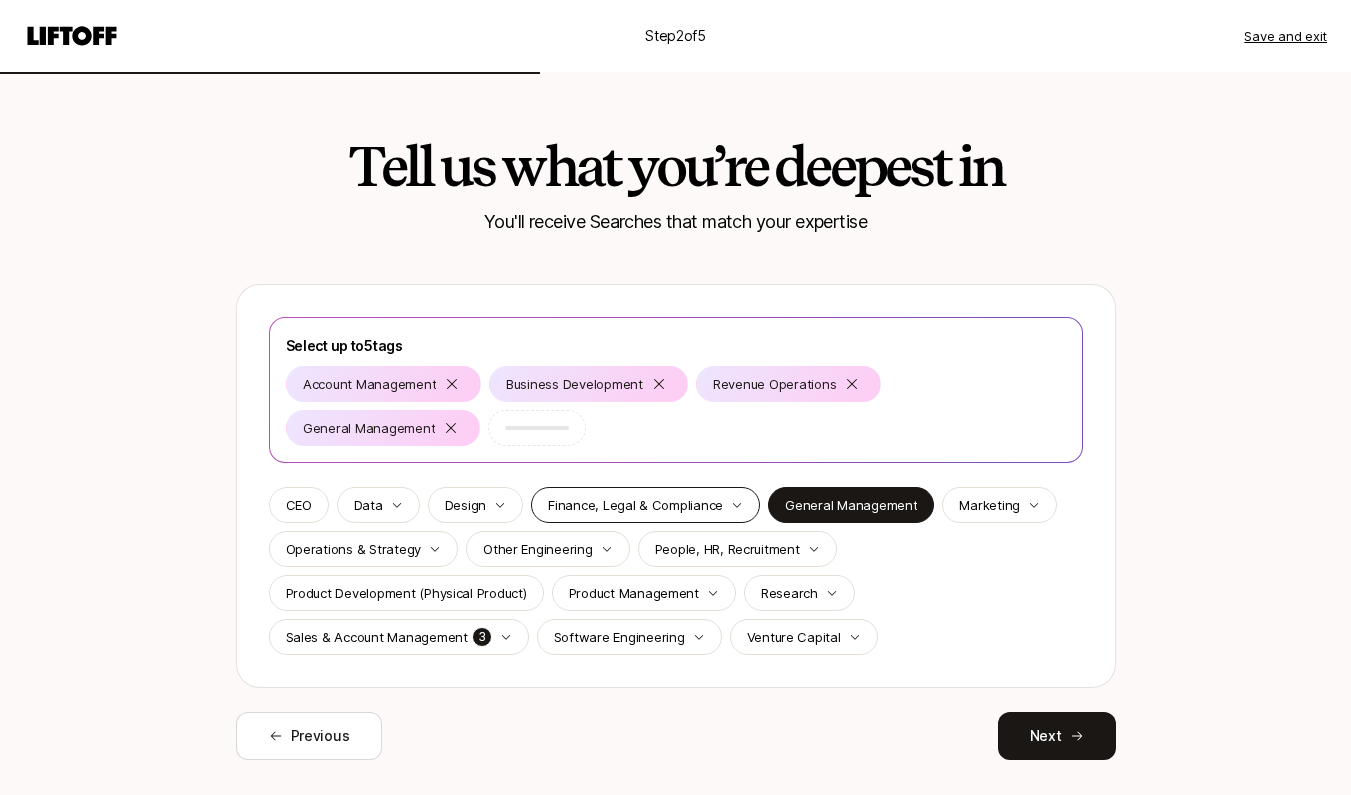 click on "Finance, Legal & Compliance" at bounding box center (635, 505) 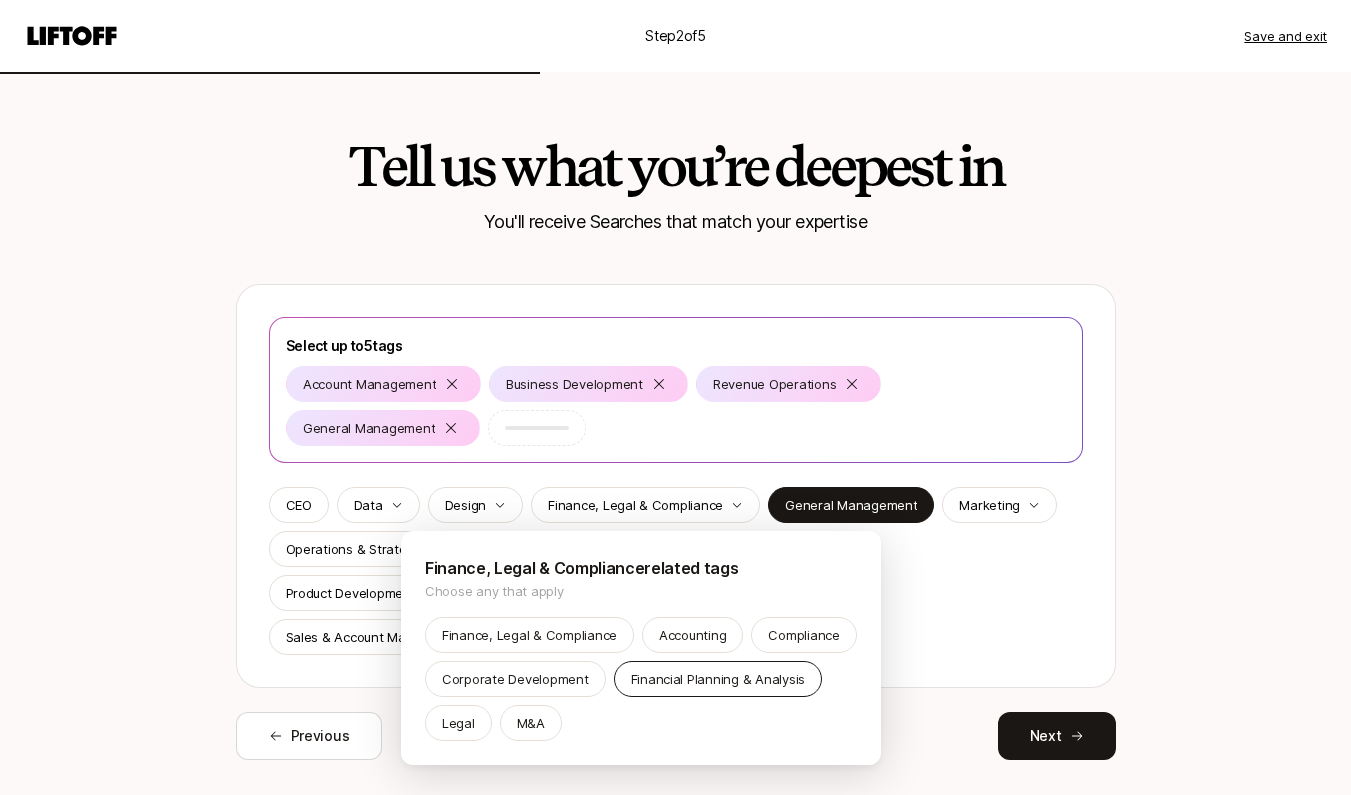 click on "Financial Planning & Analysis" at bounding box center [718, 679] 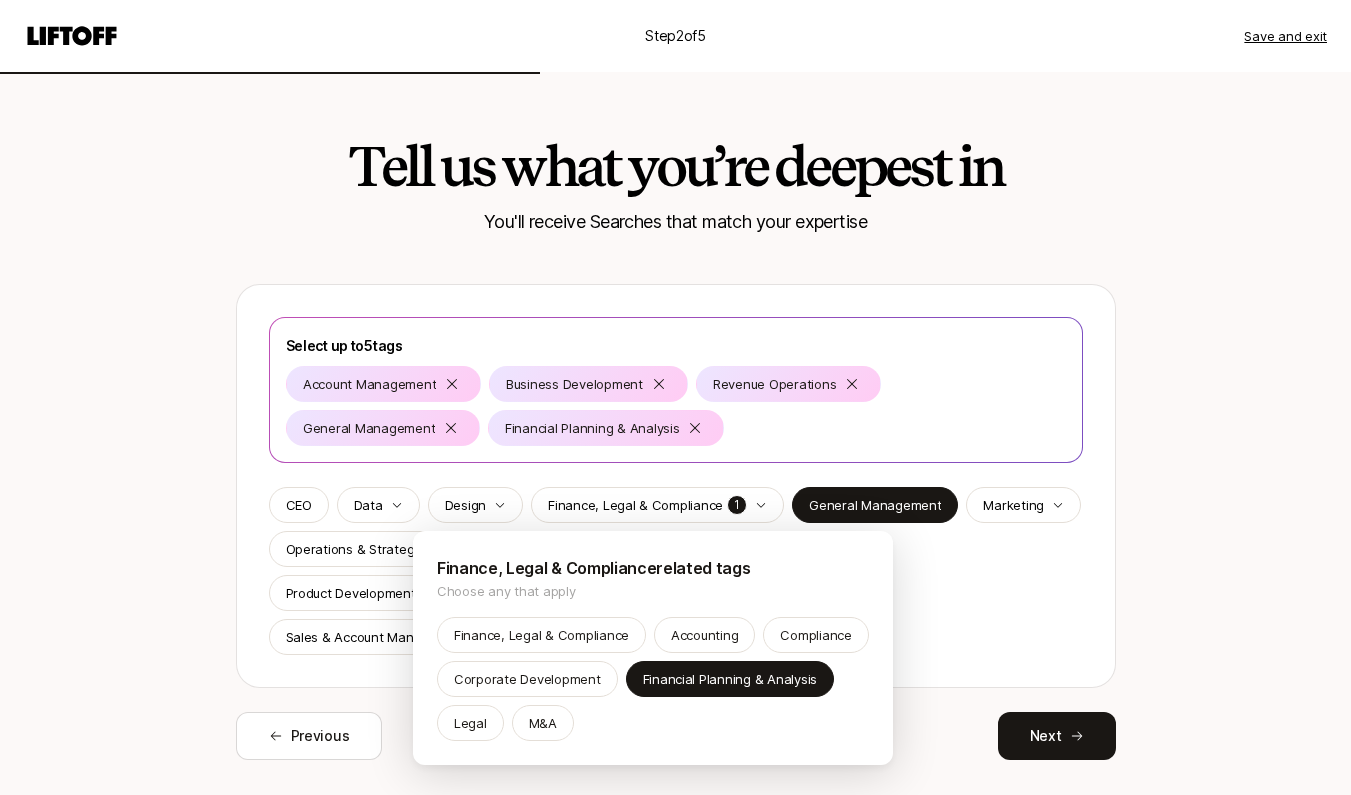 click on "Step  2  of  5 Save and exit Tell us what you’re deepest in You'll receive Searches that match your expertise Select up to  5  tags Account Management Business Development Revenue Operations General Management Financial Planning & Analysis CEO Data Design Finance, Legal & Compliance 1 General Management Marketing Operations & Strategy Other Engineering People, HR, Recruitment Product Development (Physical Product) Product Management Research Sales & Account Management 3 Software Engineering Venture Capital Previous Next Finance, Legal & Compliance  related tags Choose any that apply Finance, Legal & Compliance Accounting Compliance Corporate Development Financial Planning & Analysis Legal M&A" at bounding box center (675, 397) 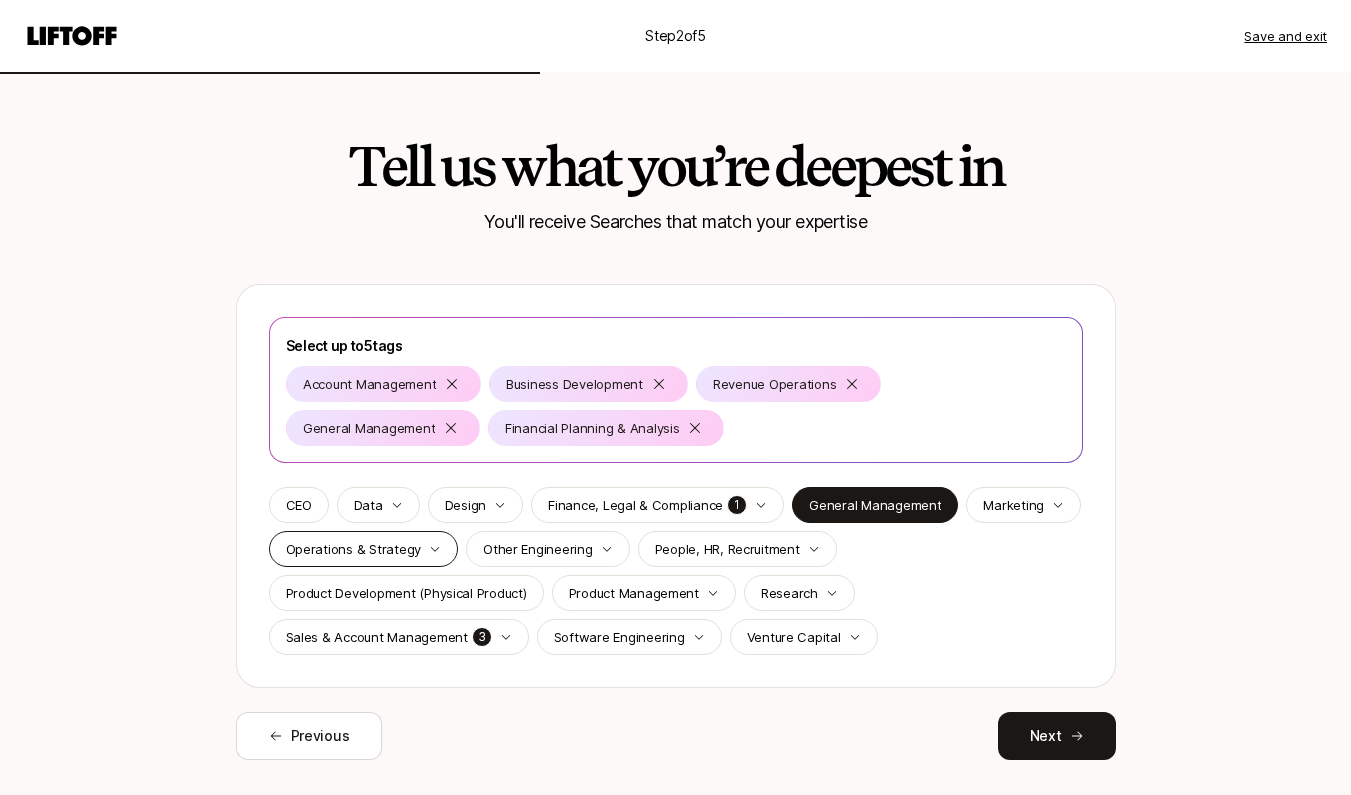 click on "Operations & Strategy" at bounding box center (354, 549) 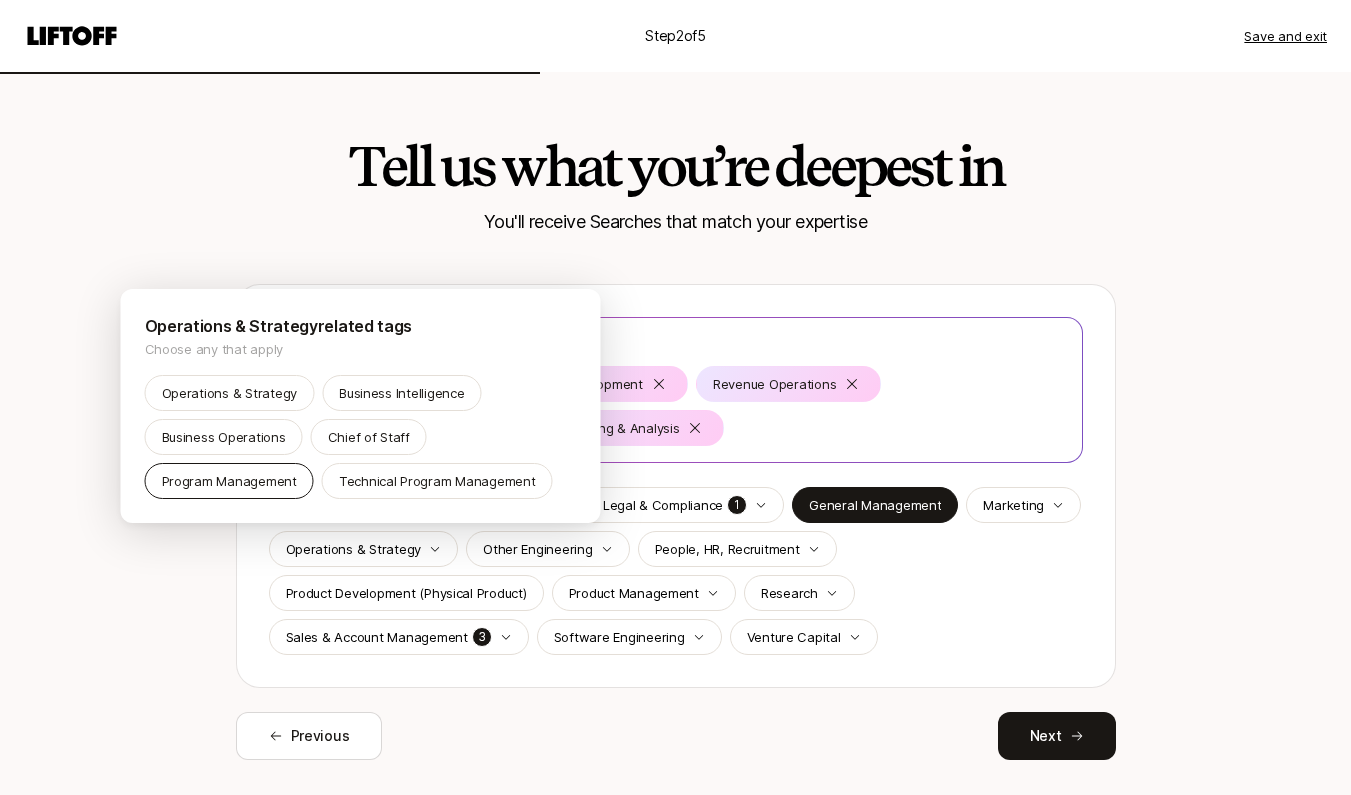 click on "Program Management" at bounding box center (229, 481) 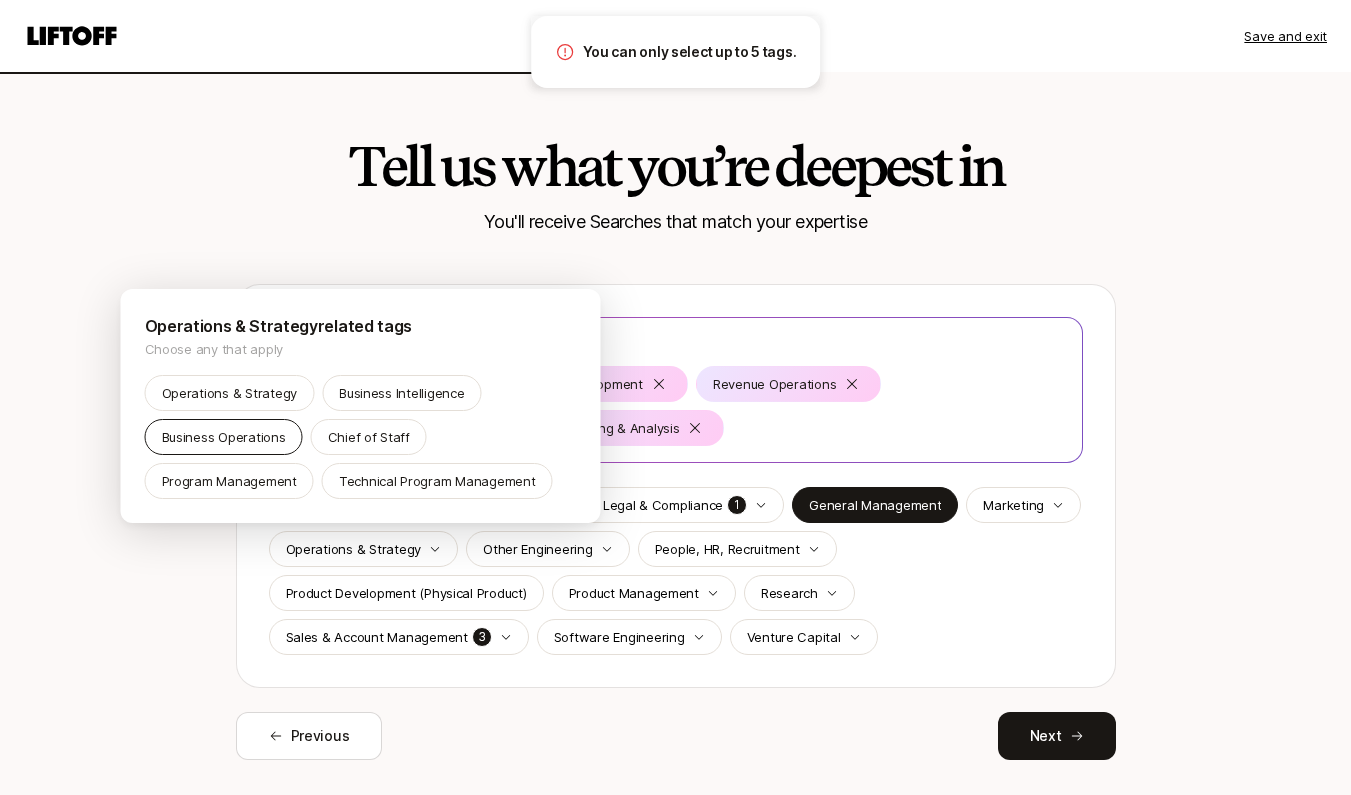 click on "Business Operations" at bounding box center [224, 437] 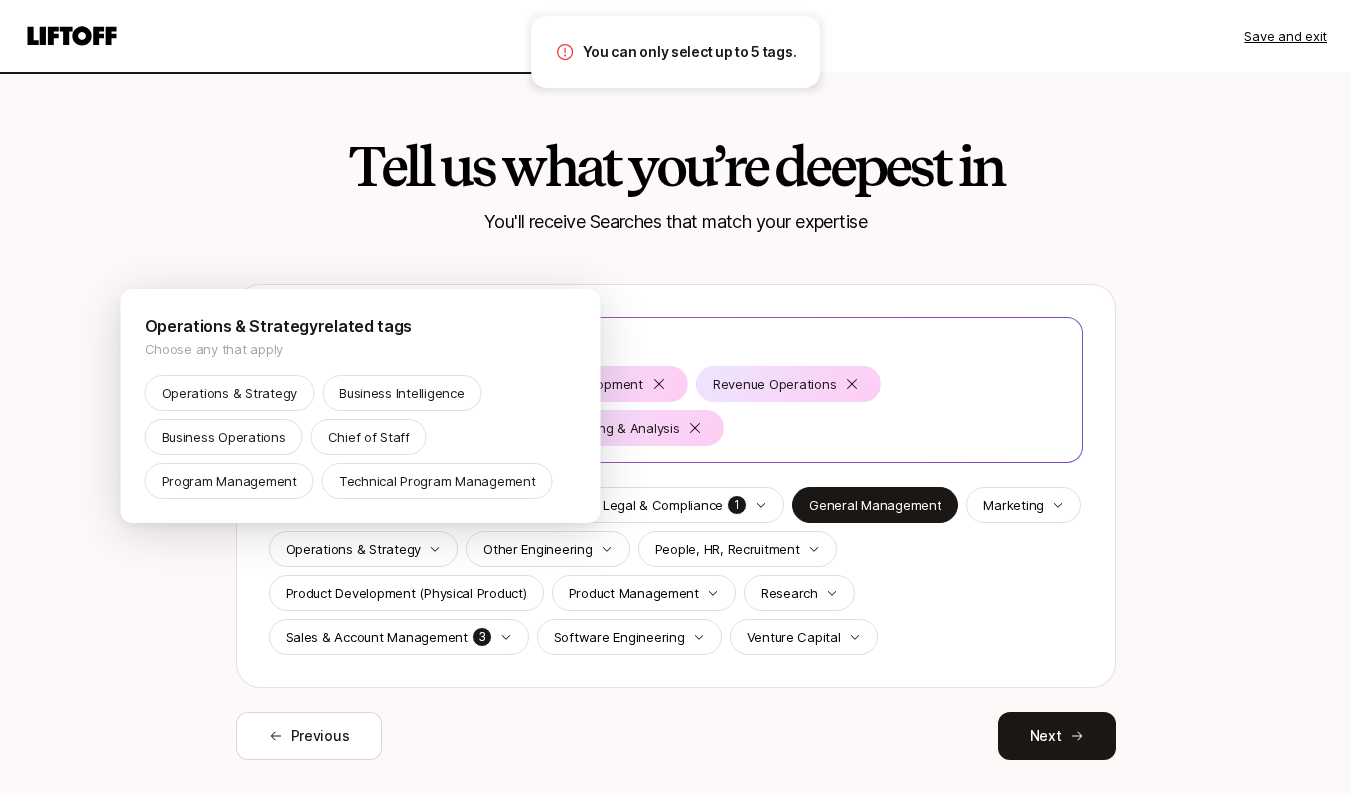 click on "Step  2  of  5 Save and exit Tell us what you’re deepest in You'll receive Searches that match your expertise Select up to  5  tags Account Management Business Development Revenue Operations General Management Financial Planning & Analysis CEO Data Design Finance, Legal & Compliance 1 General Management Marketing Operations & Strategy Other Engineering People, HR, Recruitment Product Development (Physical Product) Product Management Research Sales & Account Management 3 Software Engineering Venture Capital Previous Next You can only select up to 5 tags. Operations & Strategy  related tags Choose any that apply Operations & Strategy Business Intelligence Business Operations Chief of Staff Program Management Technical Program Management" at bounding box center (675, 397) 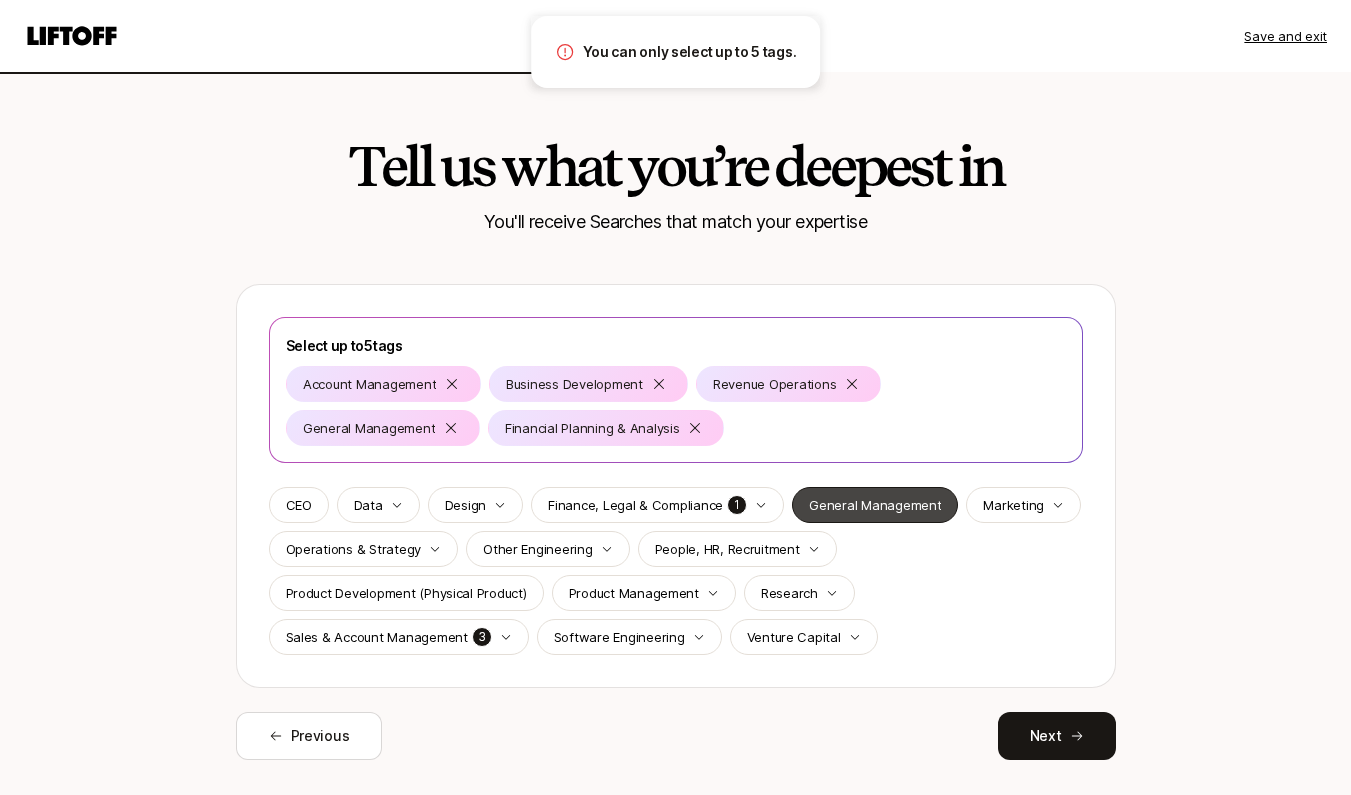 click on "General Management" at bounding box center [875, 505] 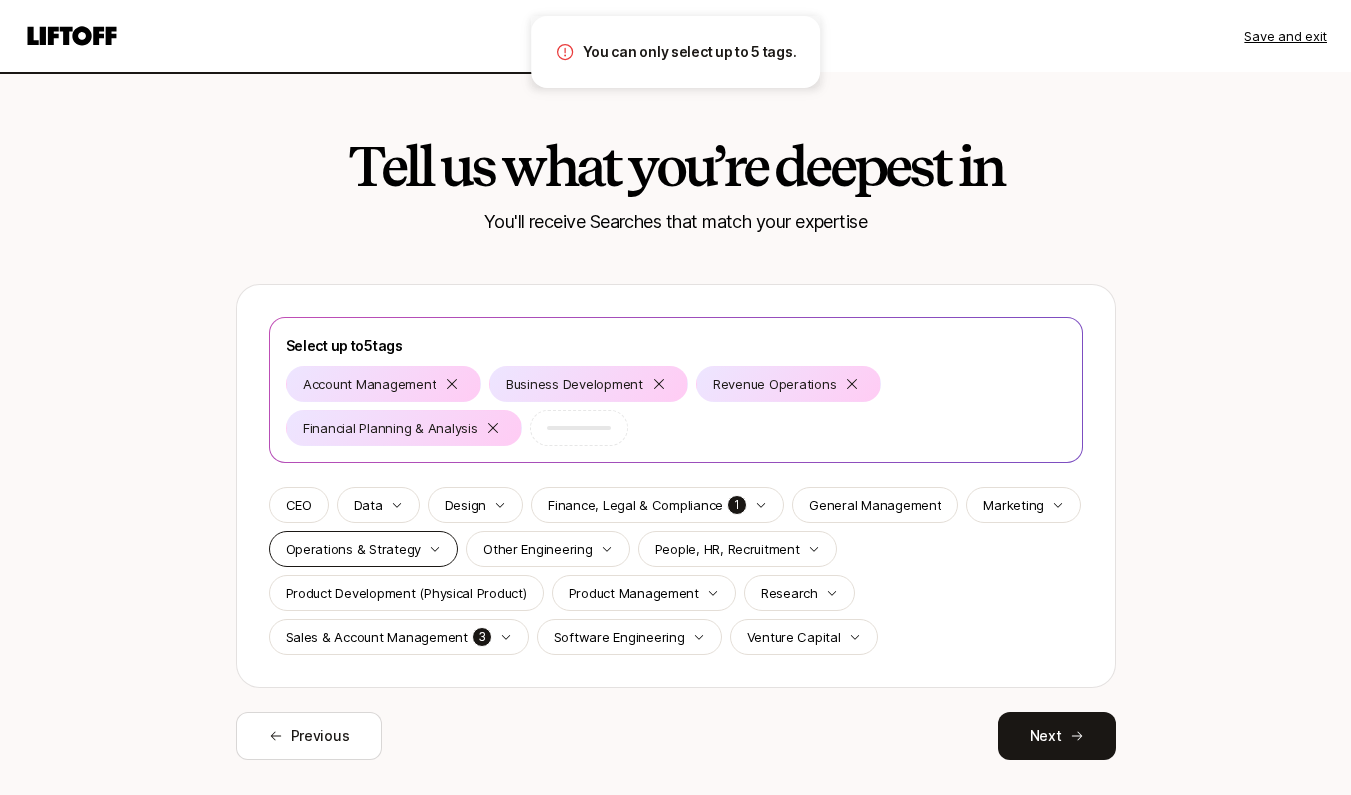 click on "Operations & Strategy" at bounding box center (354, 549) 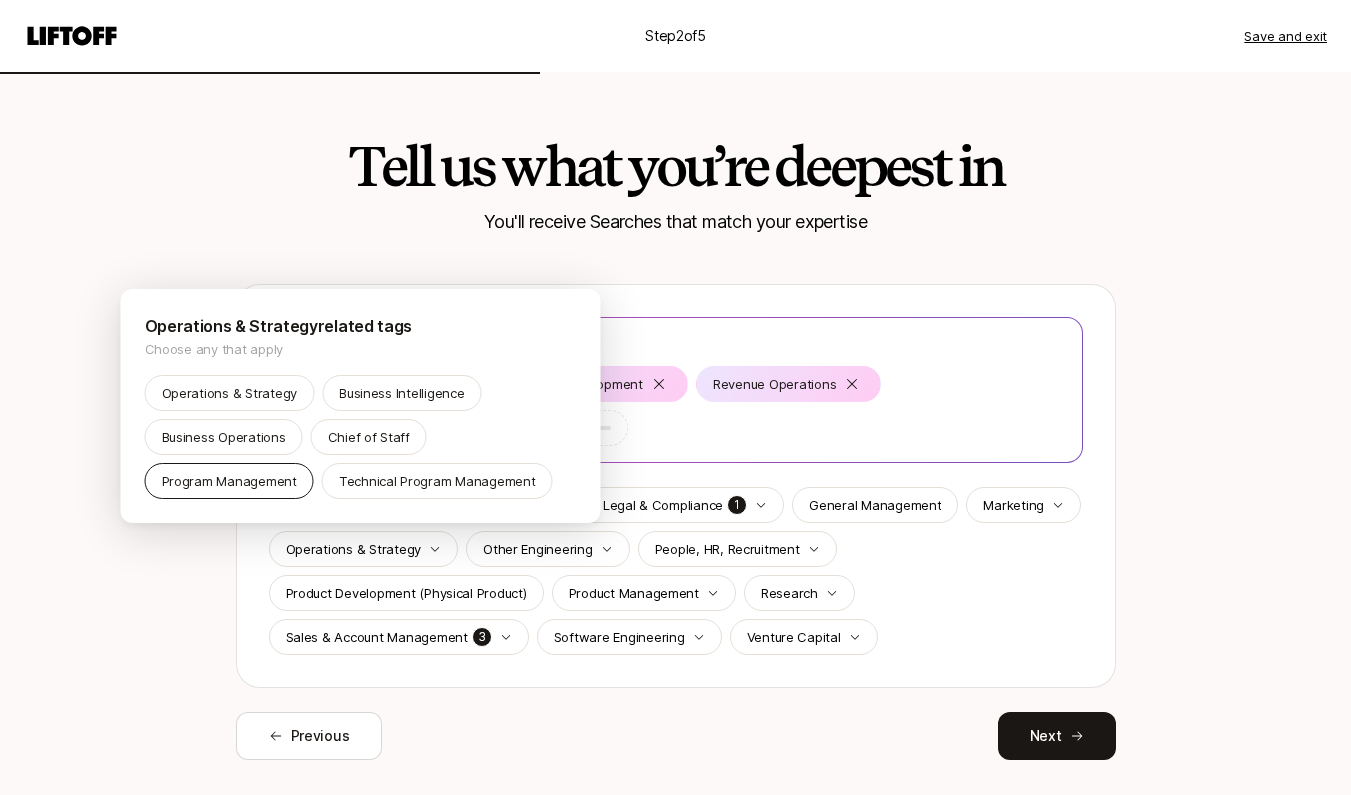 click on "Program Management" at bounding box center (229, 481) 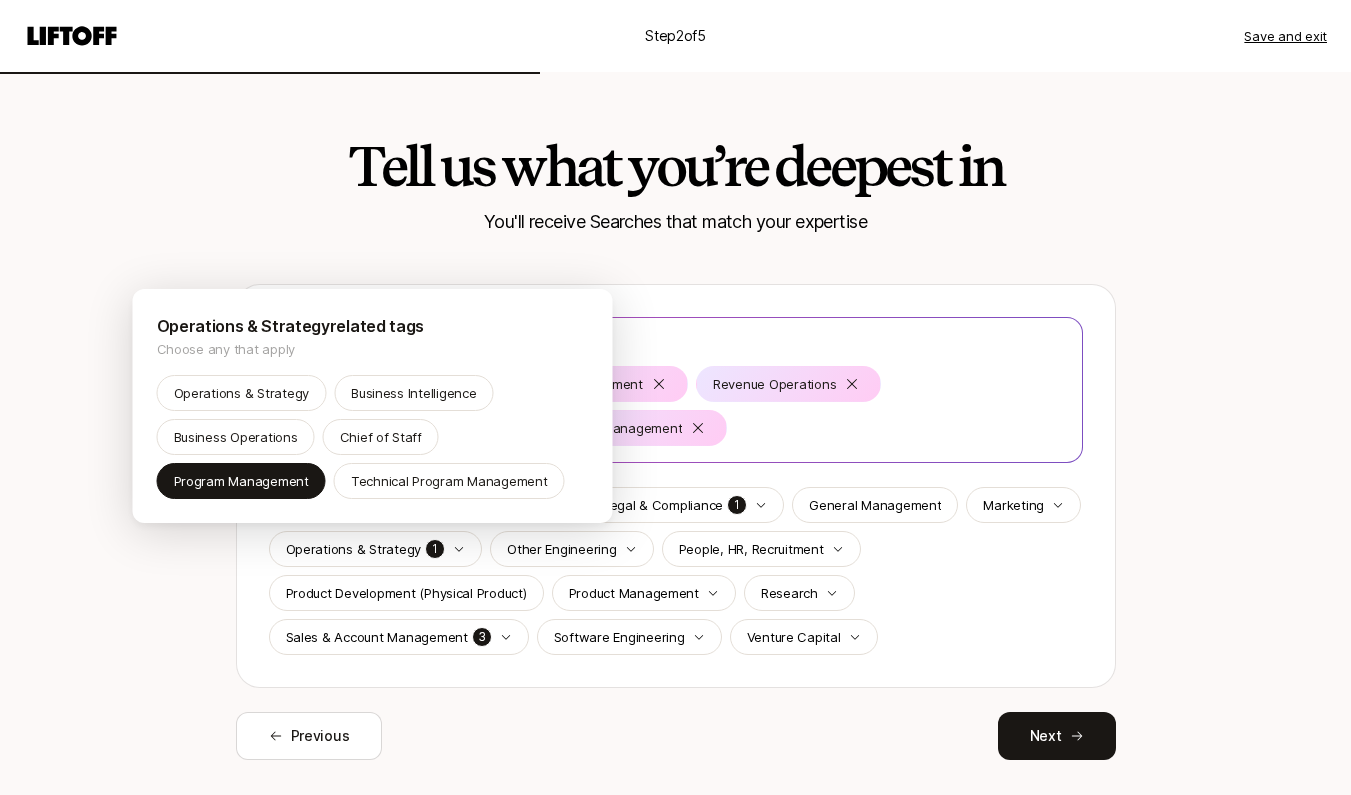 click on "Step  2  of  5 Save and exit Tell us what you’re deepest in You'll receive Searches that match your expertise Select up to  5  tags Account Management Business Development Revenue Operations Financial Planning & Analysis Program Management CEO Data Design Finance, Legal & Compliance 1 General Management Marketing Operations & Strategy 1 Other Engineering People, HR, Recruitment Product Development (Physical Product) Product Management Research Sales & Account Management 3 Software Engineering Venture Capital Previous Next Operations & Strategy  related tags Choose any that apply Operations & Strategy Business Intelligence Business Operations Chief of Staff Program Management Technical Program Management" at bounding box center [675, 397] 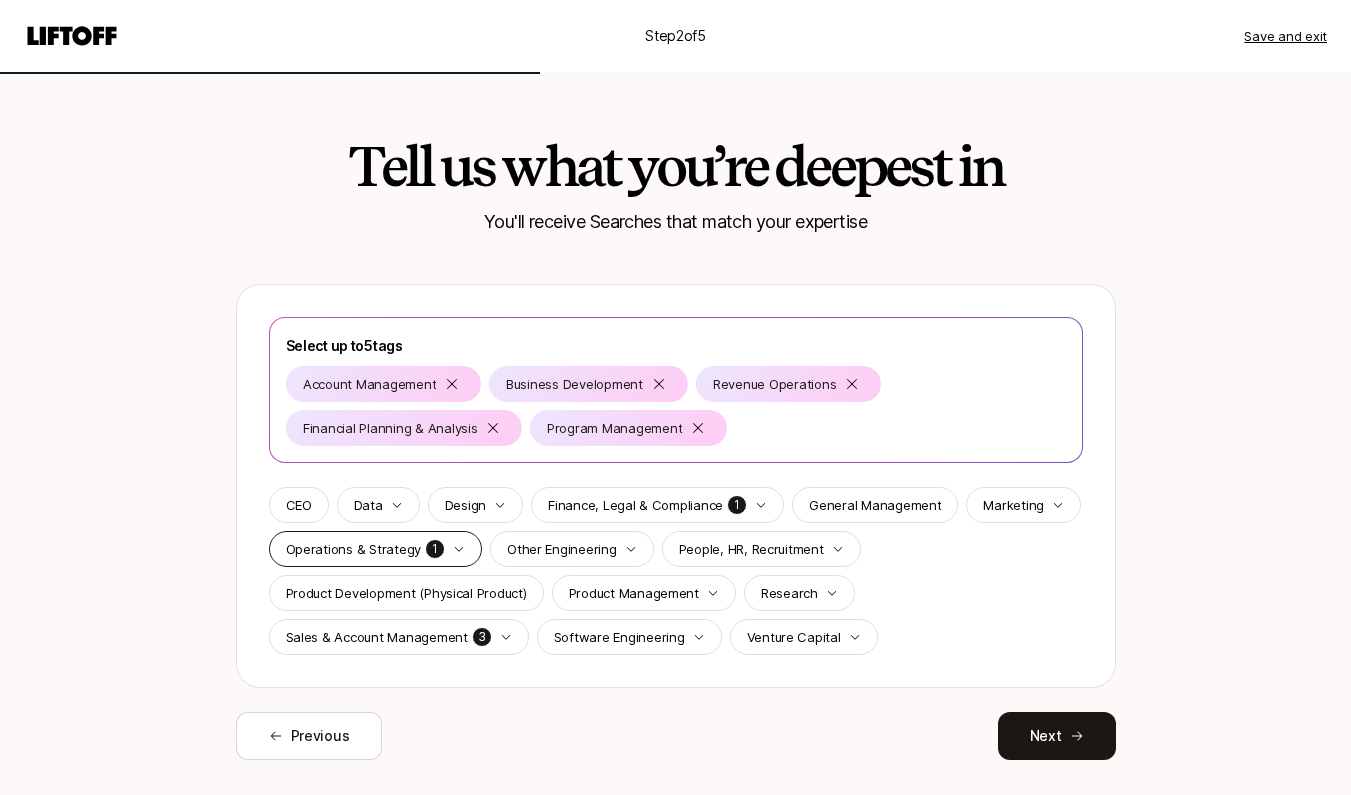click on "Operations & Strategy" at bounding box center [354, 549] 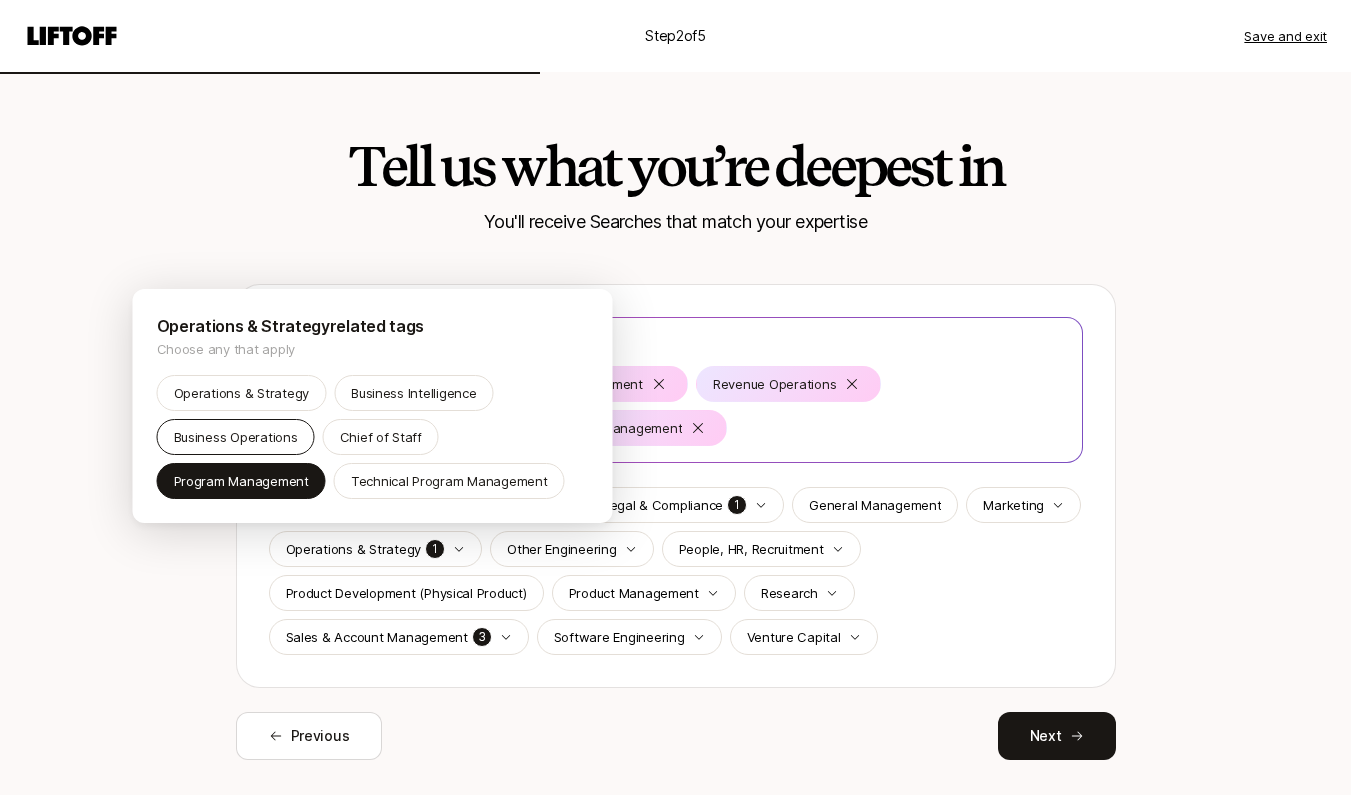 click on "Business Operations" at bounding box center [236, 437] 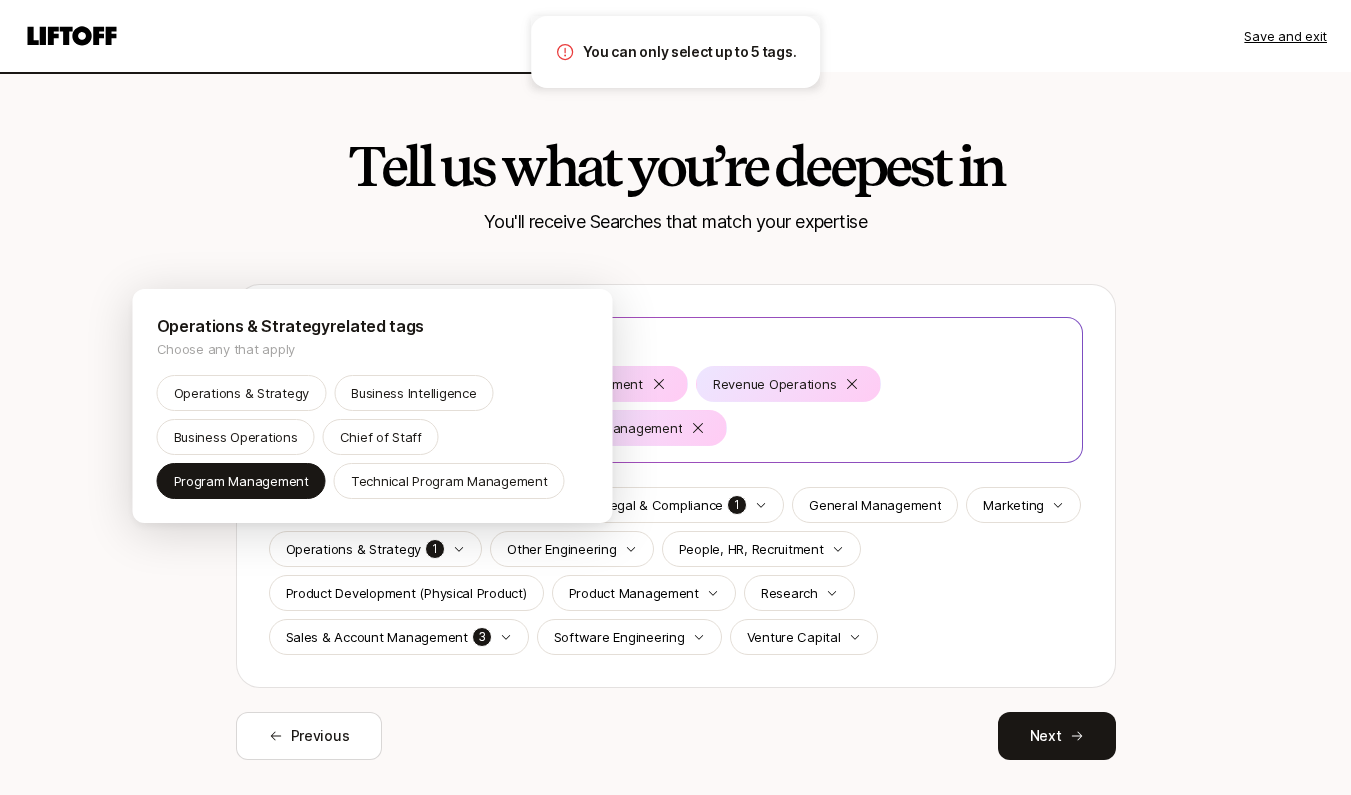click on "Step  2  of  5 Save and exit Tell us what you’re deepest in You'll receive Searches that match your expertise Select up to  5  tags Account Management Business Development Revenue Operations Financial Planning & Analysis Program Management CEO Data Design Finance, Legal & Compliance 1 General Management Marketing Operations & Strategy 1 Other Engineering People, HR, Recruitment Product Development (Physical Product) Product Management Research Sales & Account Management 3 Software Engineering Venture Capital Previous Next You can only select up to 5 tags. Operations & Strategy  related tags Choose any that apply Operations & Strategy Business Intelligence Business Operations Chief of Staff Program Management Technical Program Management" at bounding box center [675, 397] 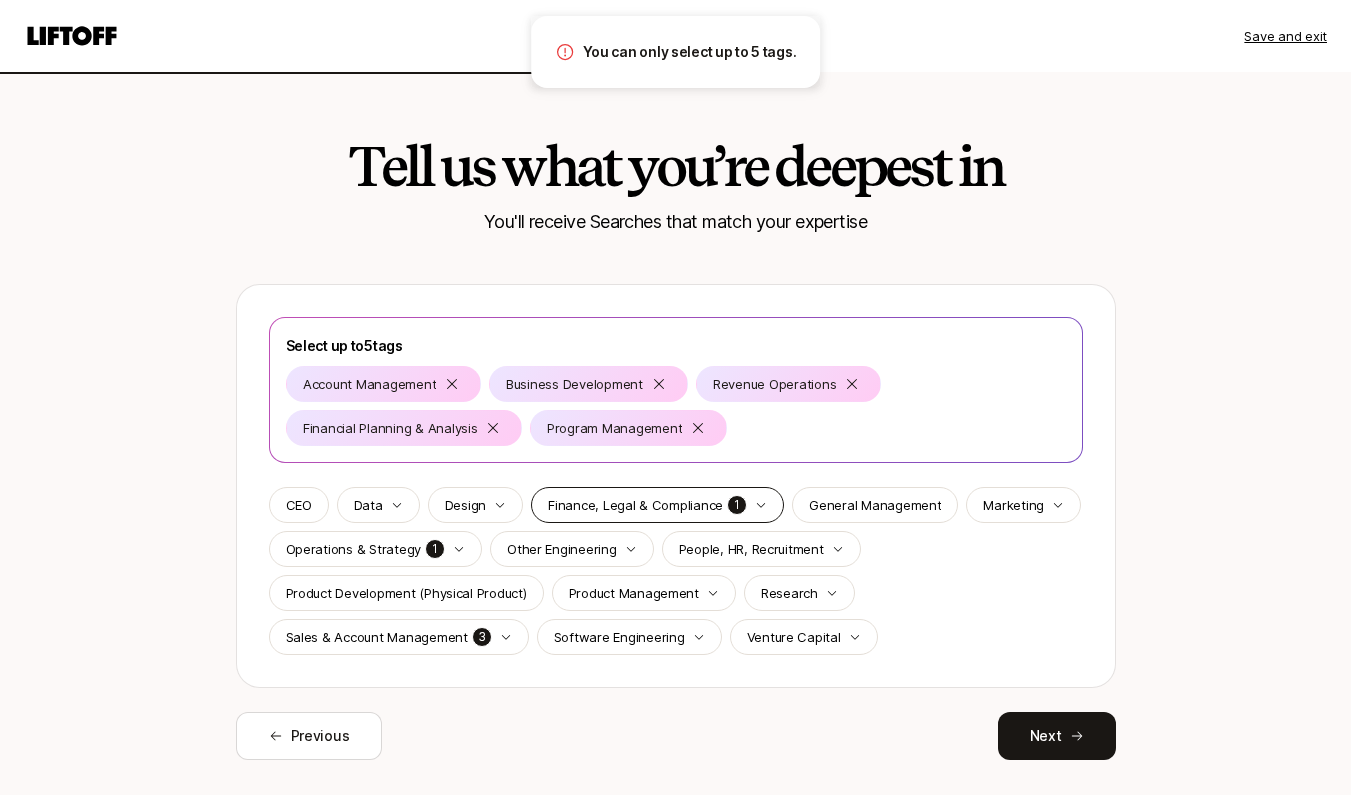 click on "Finance, Legal & Compliance" at bounding box center [635, 505] 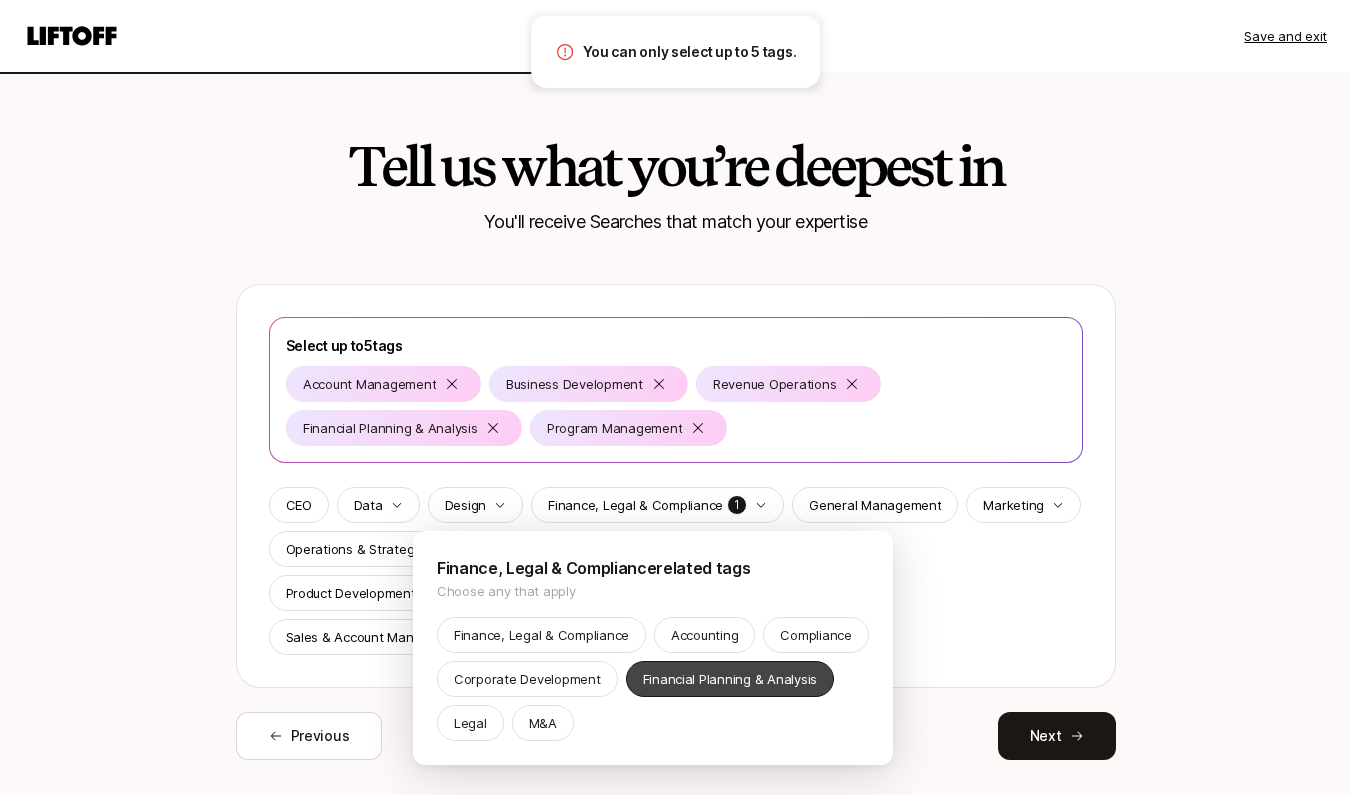 click on "Financial Planning & Analysis" at bounding box center [730, 679] 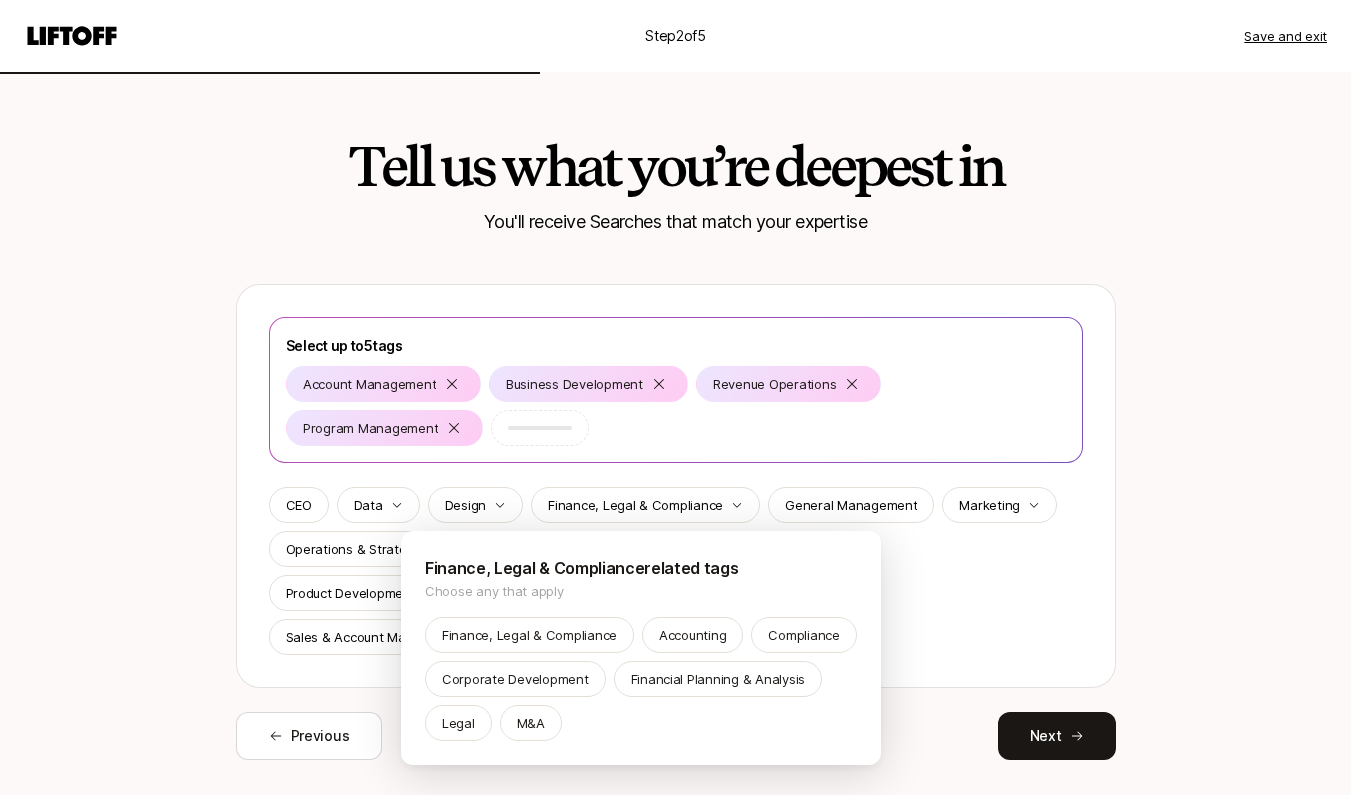 click on "Step  2  of  5 Save and exit Tell us what you’re deepest in You'll receive Searches that match your expertise Select up to  5  tags Account Management Business Development Revenue Operations Program Management CEO Data Design Finance, Legal & Compliance General Management Marketing Operations & Strategy 1 Other Engineering People, HR, Recruitment Product Development (Physical Product) Product Management Research Sales & Account Management 3 Software Engineering Venture Capital Previous Next You can only select up to 5 tags. Finance, Legal & Compliance  related tags Choose any that apply Finance, Legal & Compliance Accounting Compliance Corporate Development Financial Planning & Analysis Legal M&A" at bounding box center (675, 397) 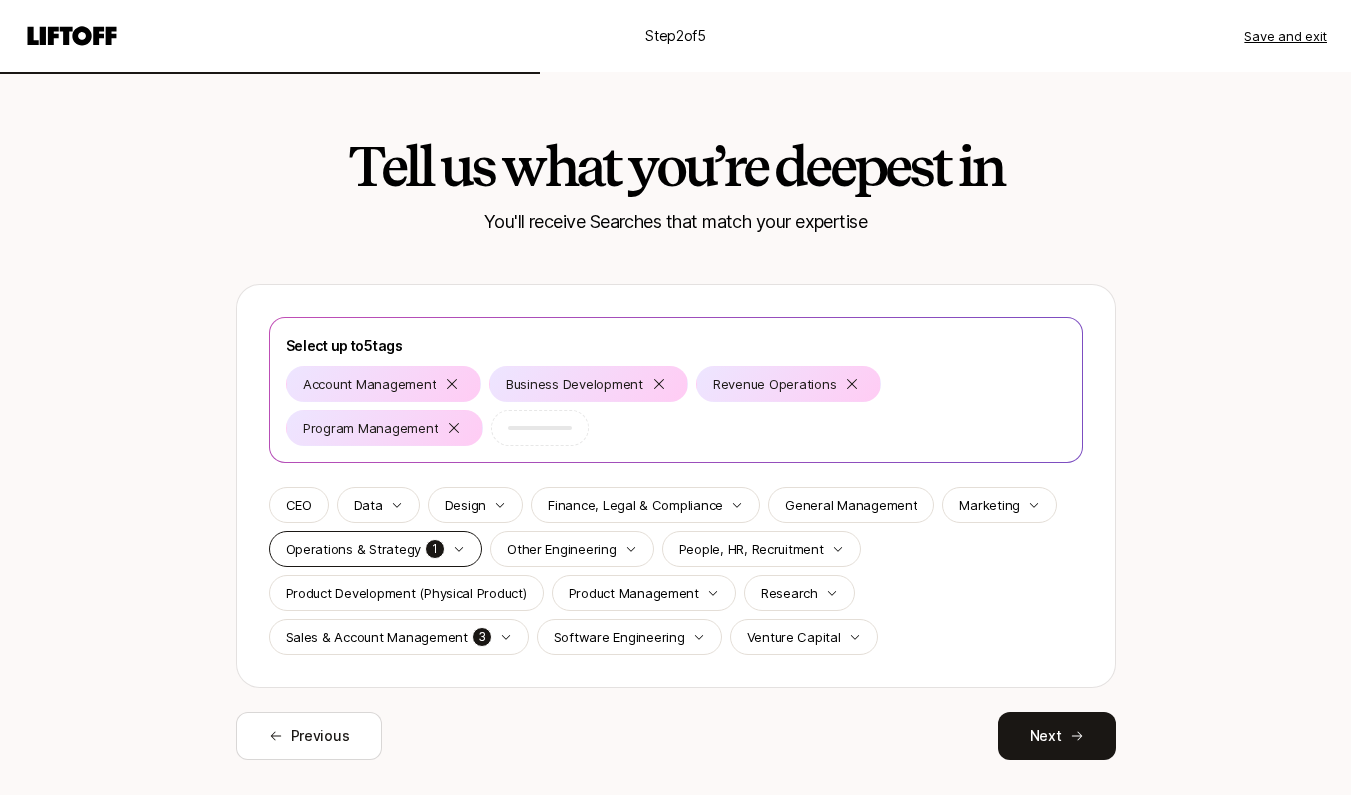 click on "Operations & Strategy" at bounding box center (354, 549) 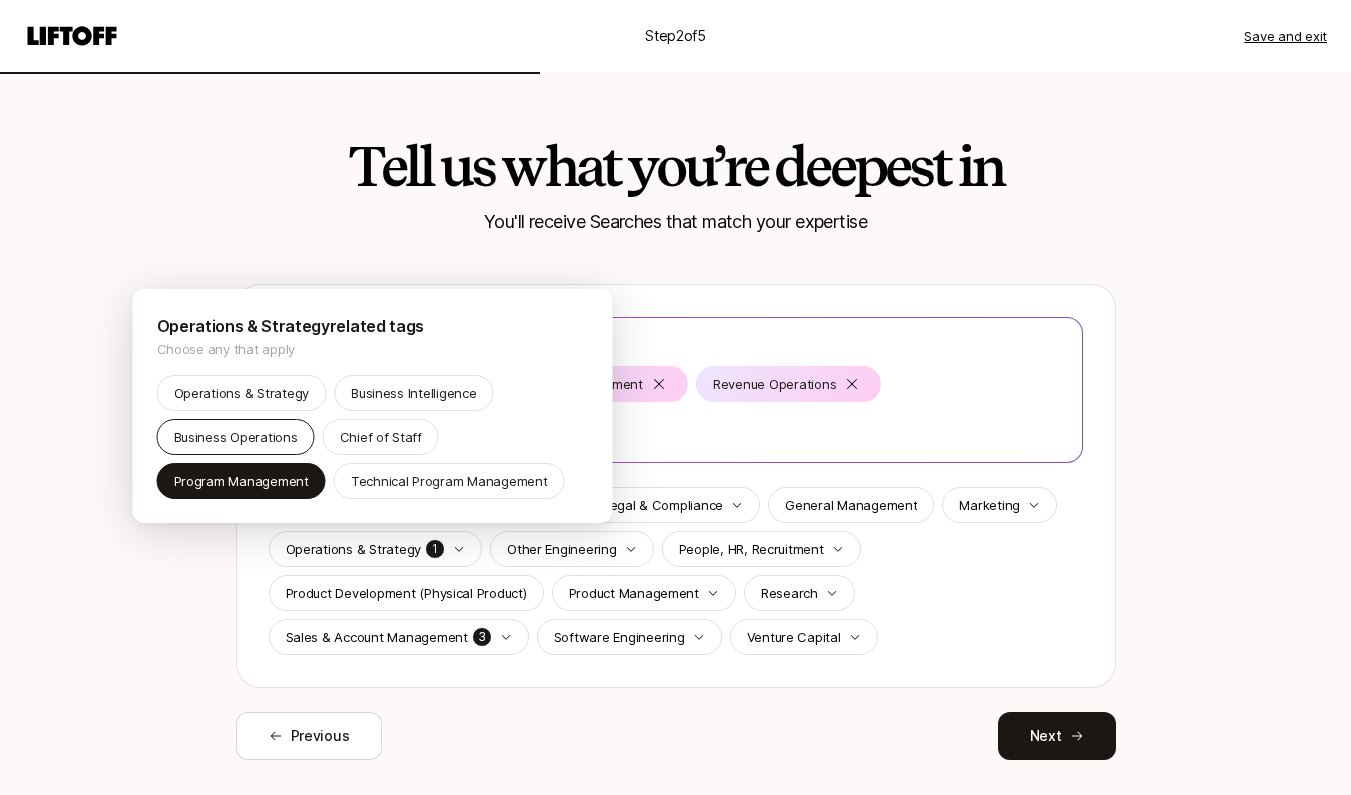 click on "Business Operations" at bounding box center [236, 437] 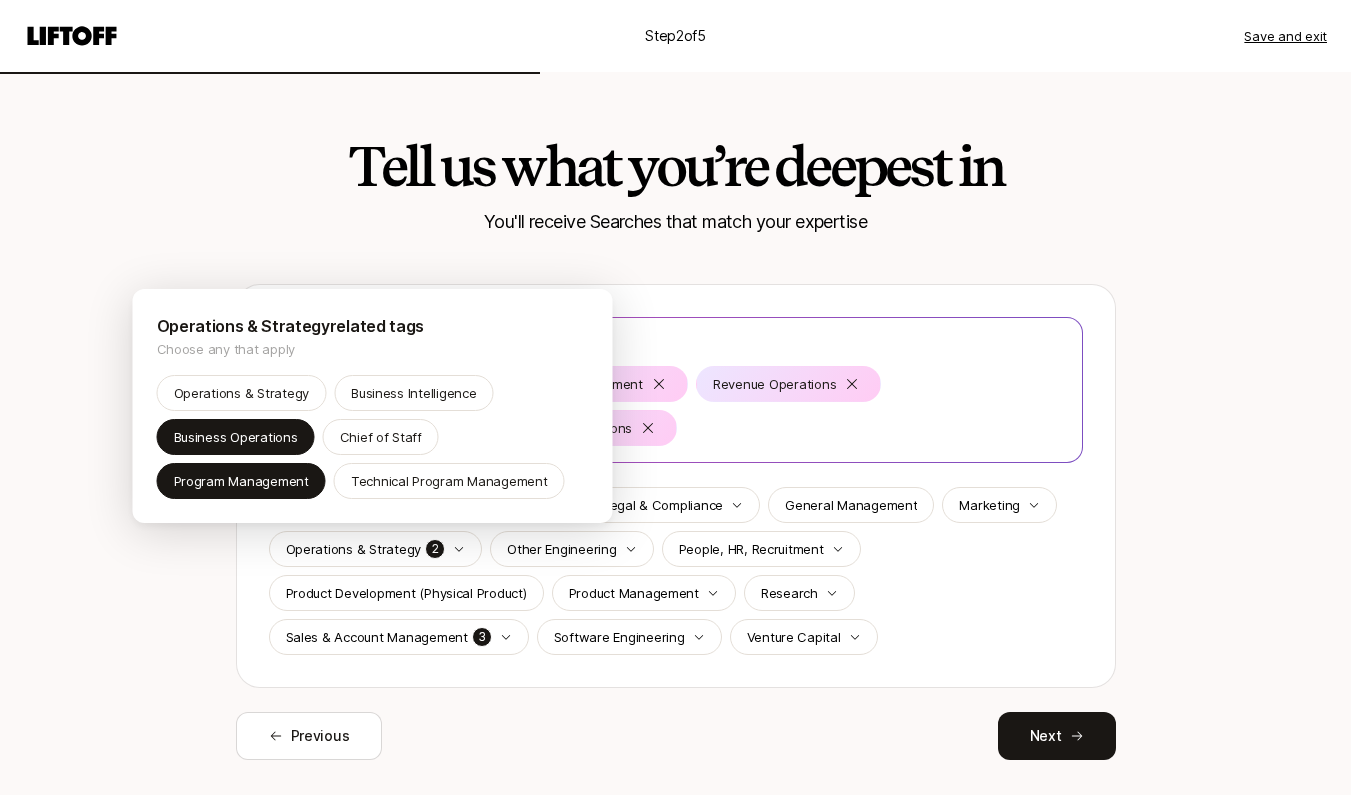click on "Step  2  of  5 Save and exit Tell us what you’re deepest in You'll receive Searches that match your expertise Select up to  5  tags Account Management Business Development Revenue Operations Program Management Business Operations CEO Data Design Finance, Legal & Compliance General Management Marketing Operations & Strategy 2 Other Engineering People, HR, Recruitment Product Development (Physical Product) Product Management Research Sales & Account Management 3 Software Engineering Venture Capital Previous Next Operations & Strategy  related tags Choose any that apply Operations & Strategy Business Intelligence Business Operations Chief of Staff Program Management Technical Program Management" at bounding box center (675, 397) 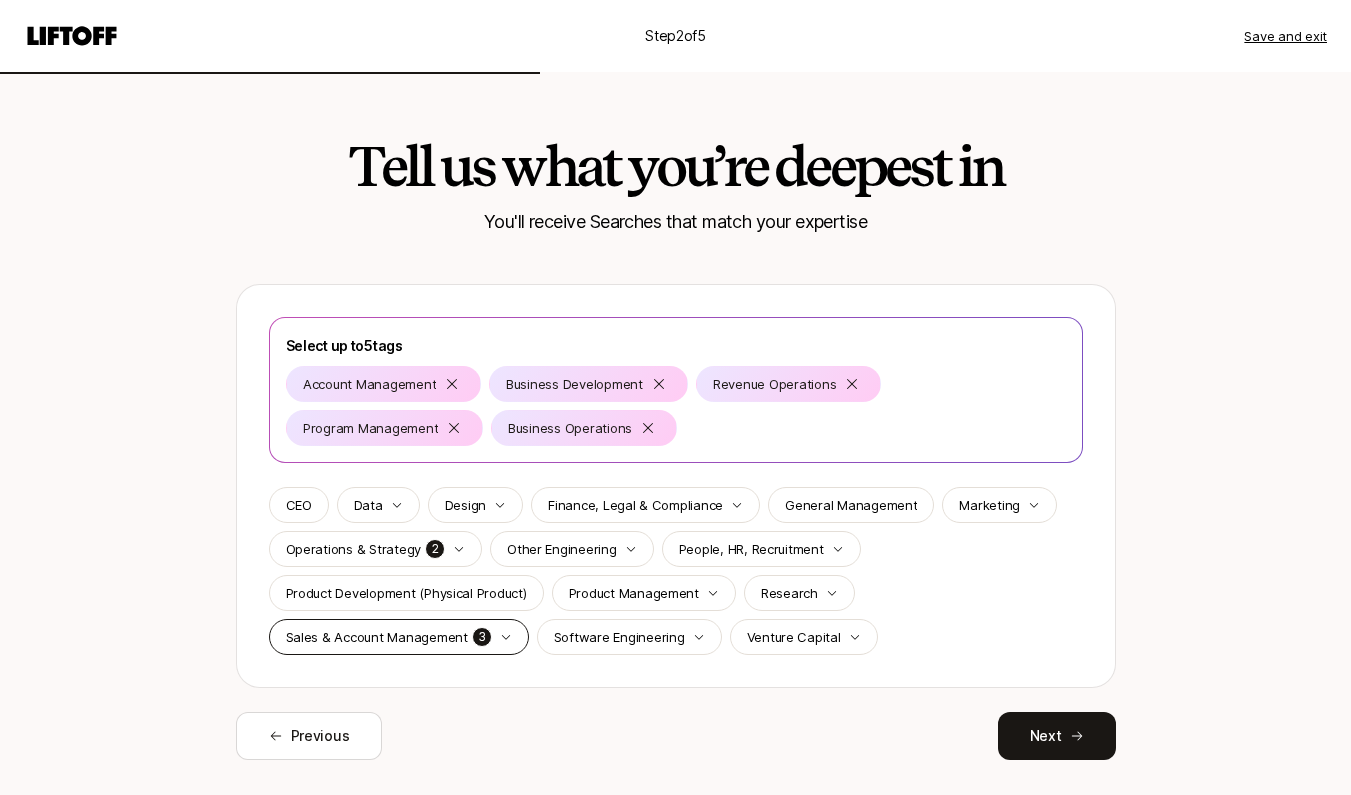 click on "Sales & Account Management 3" at bounding box center (389, 637) 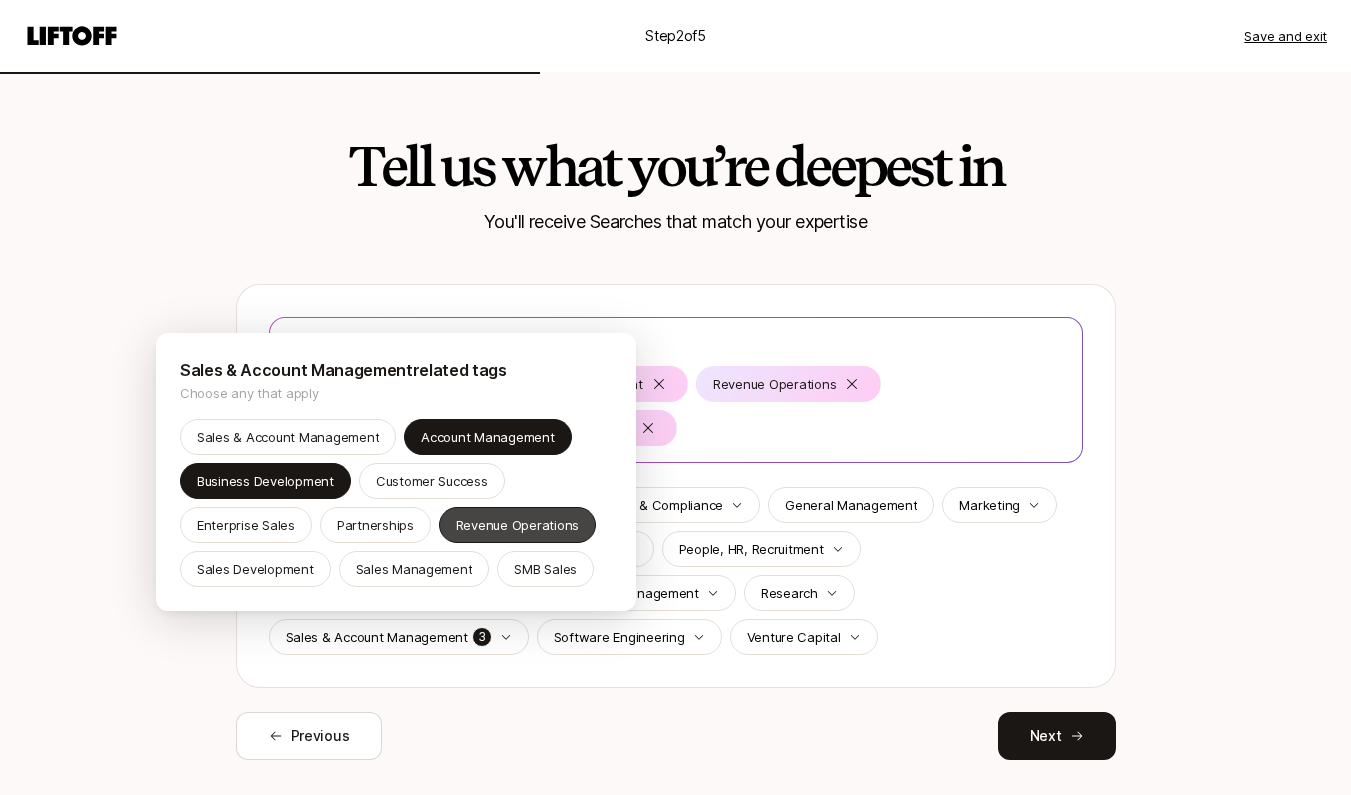 click on "Revenue Operations" at bounding box center [517, 525] 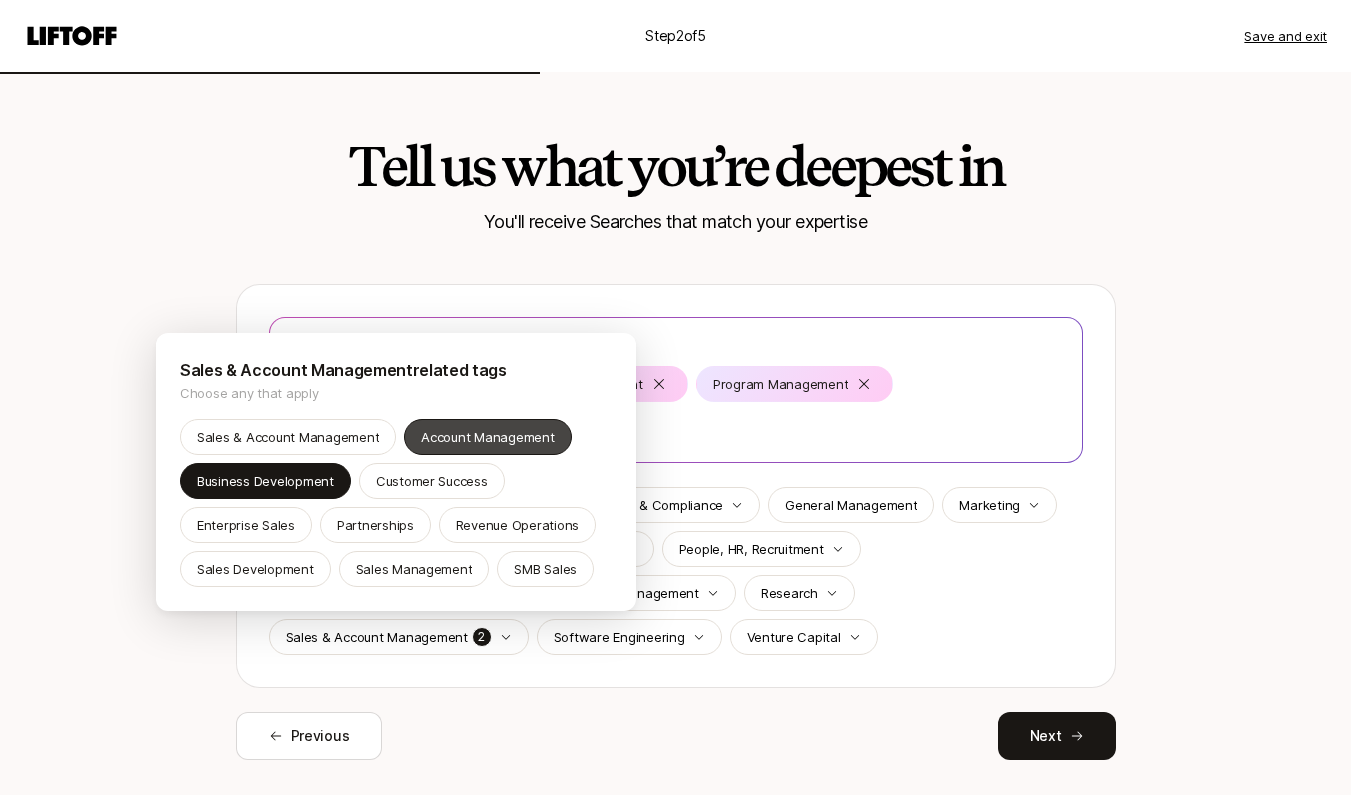 click on "Account Management" at bounding box center [487, 437] 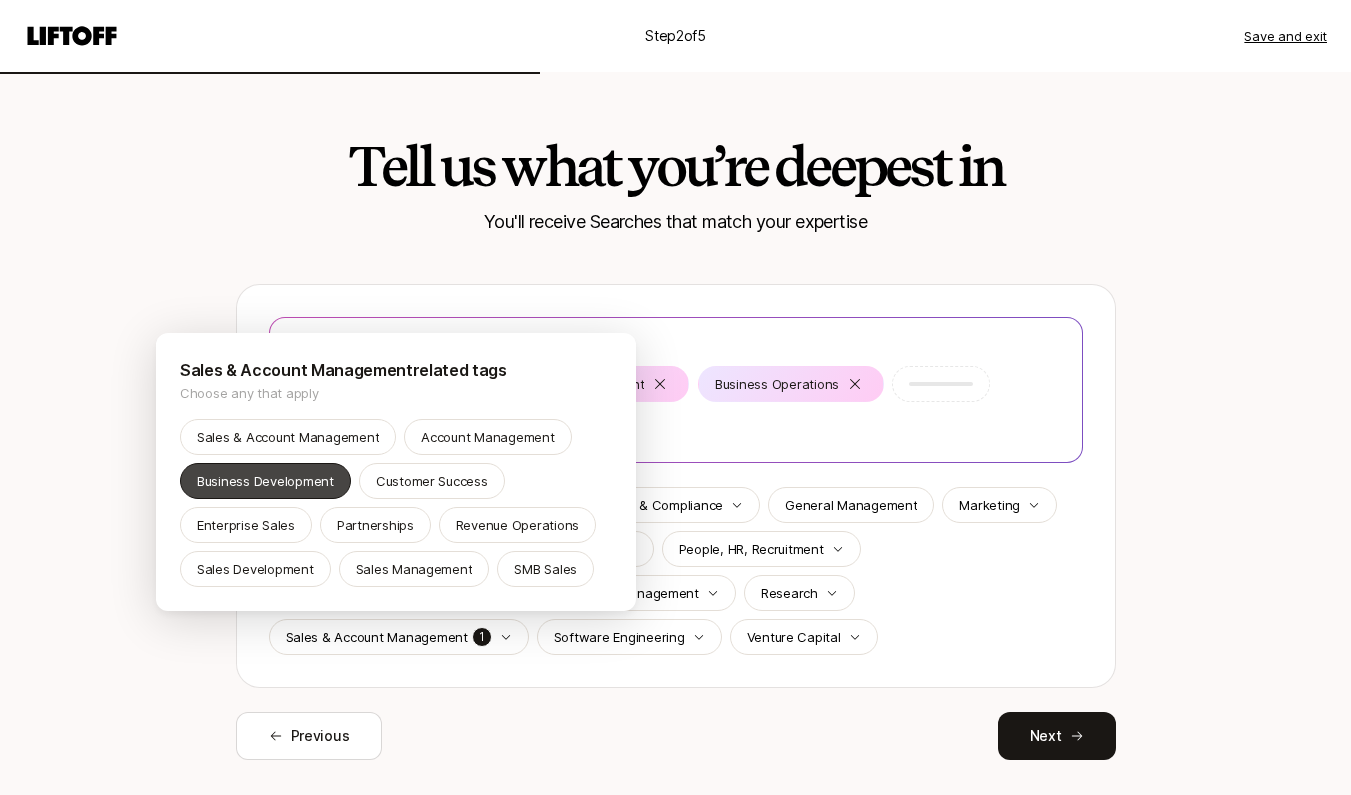 click on "Business Development" at bounding box center [265, 481] 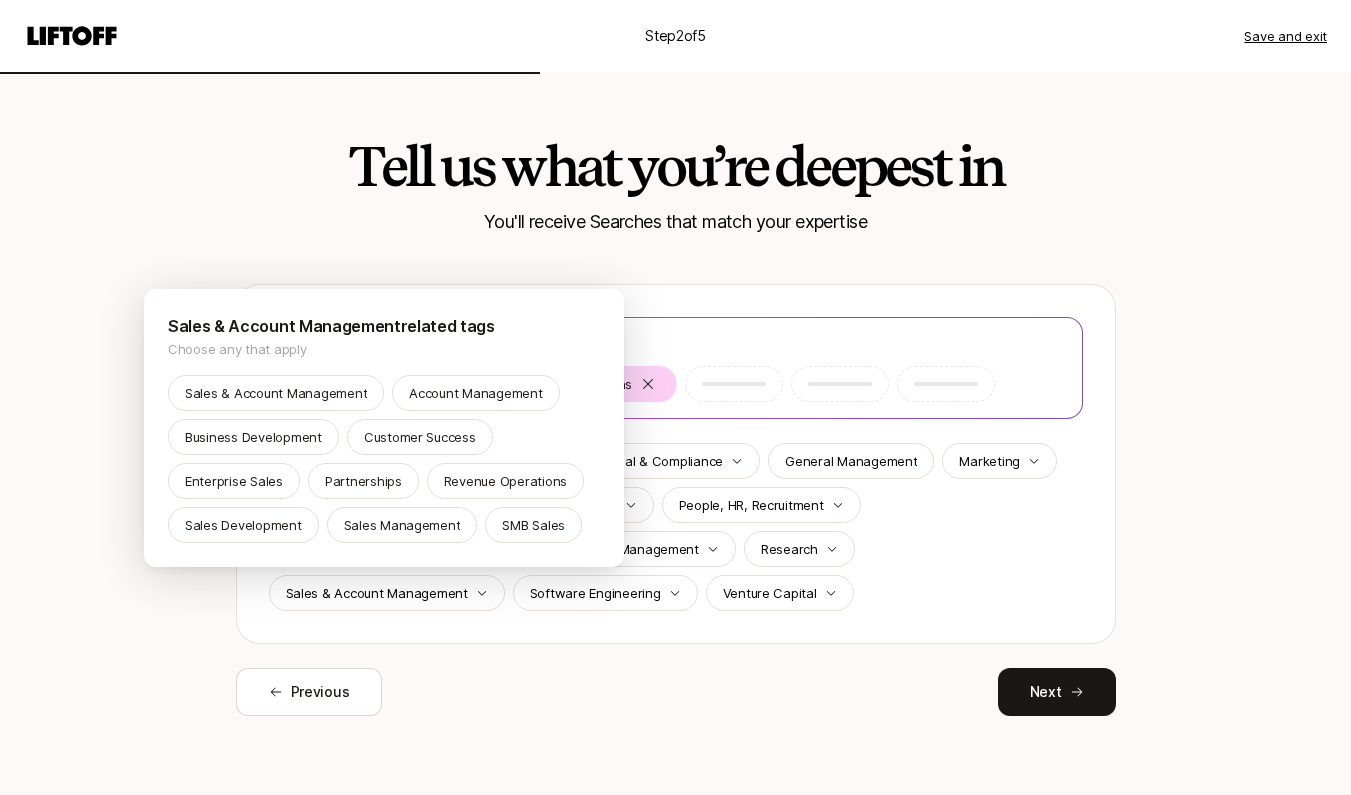 click on "Step  2  of  5 Save and exit Tell us what you’re deepest in You'll receive Searches that match your expertise Select up to  5  tags Program Management Business Operations CEO Data Design Finance, Legal & Compliance General Management Marketing Operations & Strategy 2 Other Engineering People, HR, Recruitment Product Development (Physical Product) Product Management Research Sales & Account Management Software Engineering Venture Capital Previous Next Sales & Account Management  related tags Choose any that apply Sales & Account Management Account Management Business Development Customer Success Enterprise Sales Partnerships Revenue Operations Sales Development Sales Management SMB Sales" at bounding box center [675, 397] 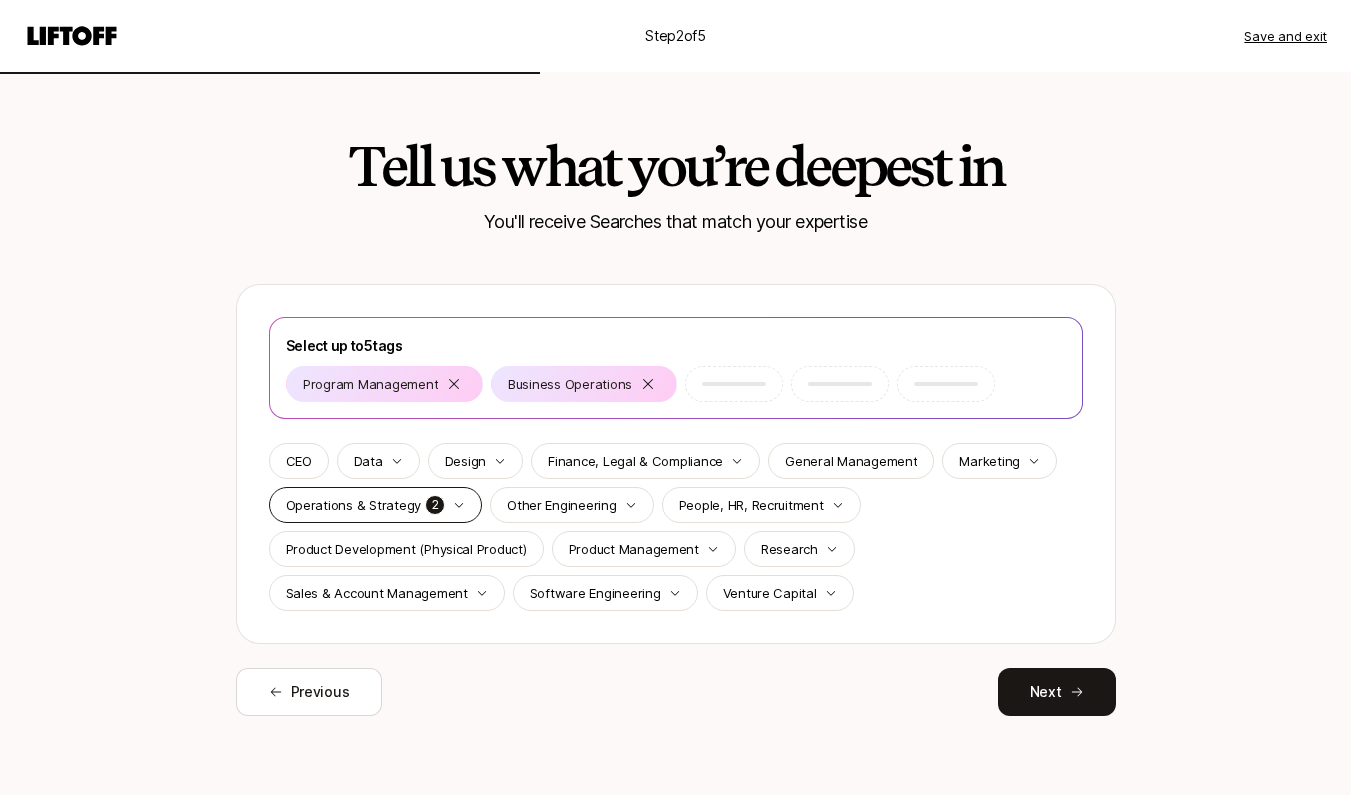 click on "Operations & Strategy" at bounding box center [354, 505] 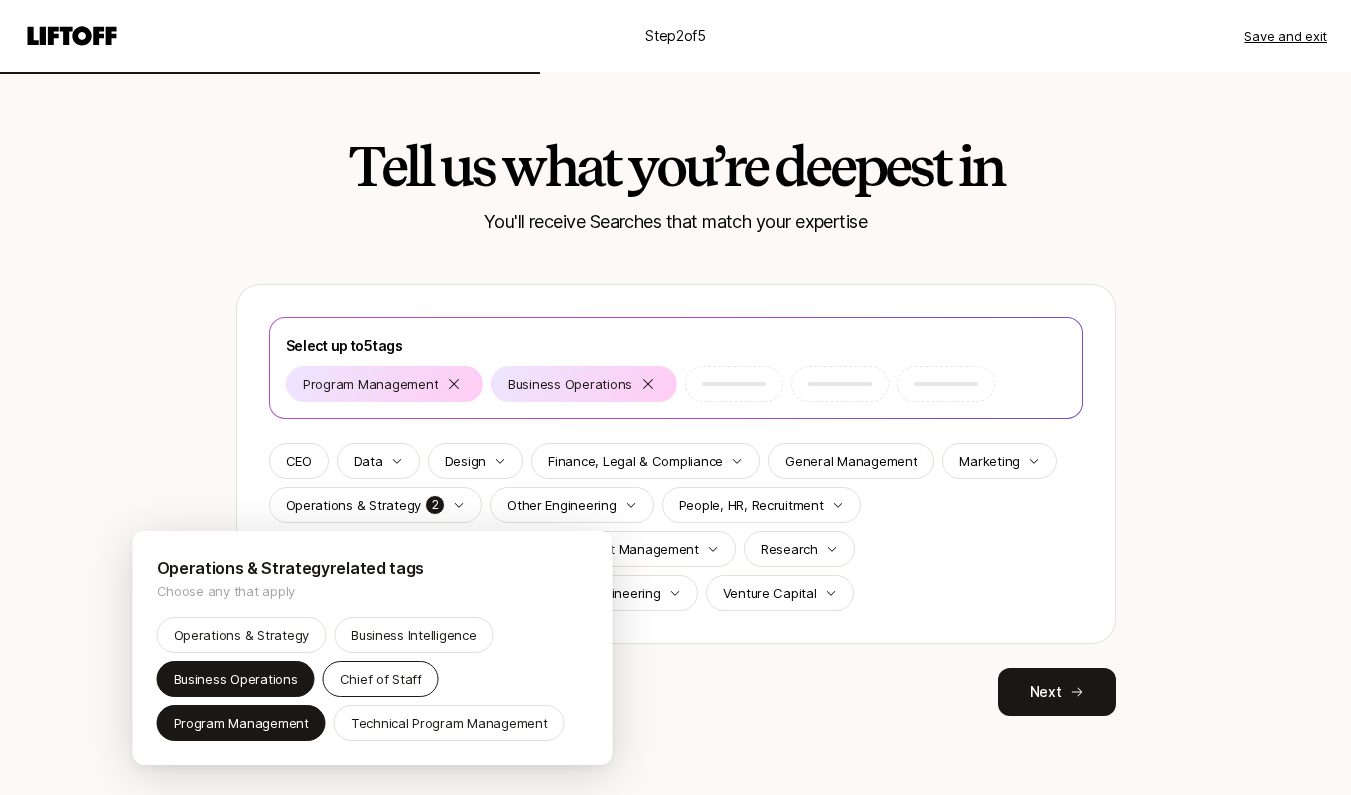 click on "Chief of Staff" at bounding box center [381, 679] 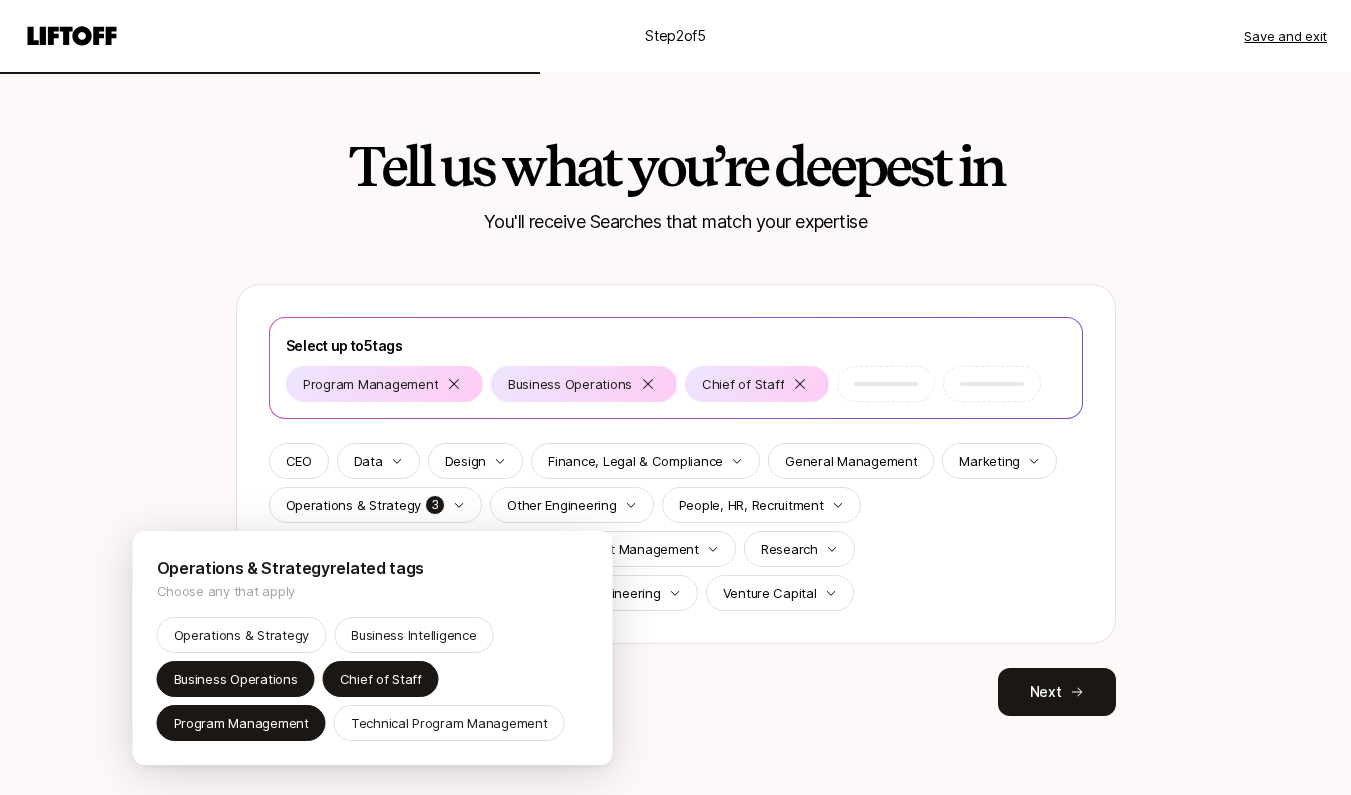 click on "Step  2  of  5 Save and exit Tell us what you’re deepest in You'll receive Searches that match your expertise Select up to  5  tags Program Management Business Operations Chief of Staff CEO Data Design Finance, Legal & Compliance General Management Marketing Operations & Strategy 3 Other Engineering People, HR, Recruitment Product Development (Physical Product) Product Management Research Sales & Account Management Software Engineering Venture Capital Previous Next Operations & Strategy  related tags Choose any that apply Operations & Strategy Business Intelligence Business Operations Chief of Staff Program Management Technical Program Management" at bounding box center (675, 397) 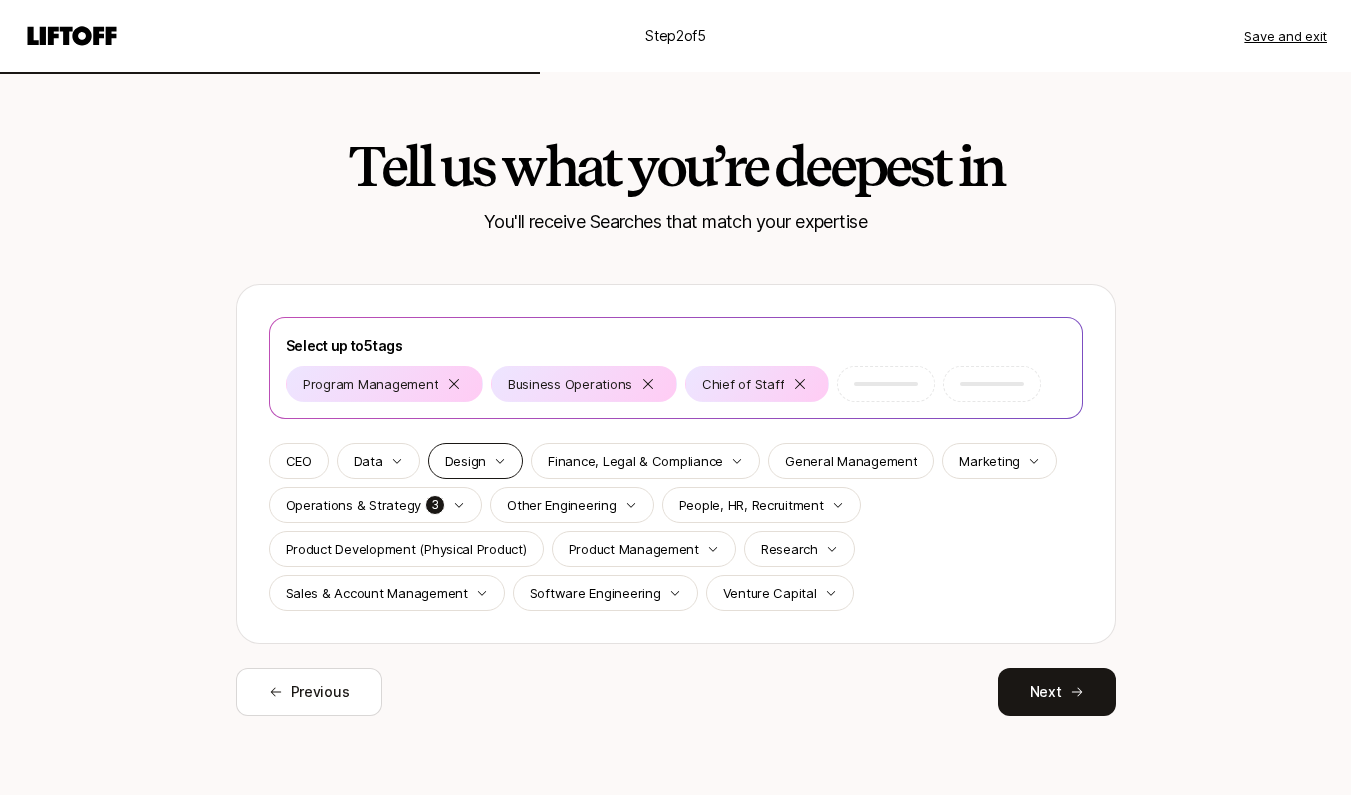 click on "Design" at bounding box center [465, 461] 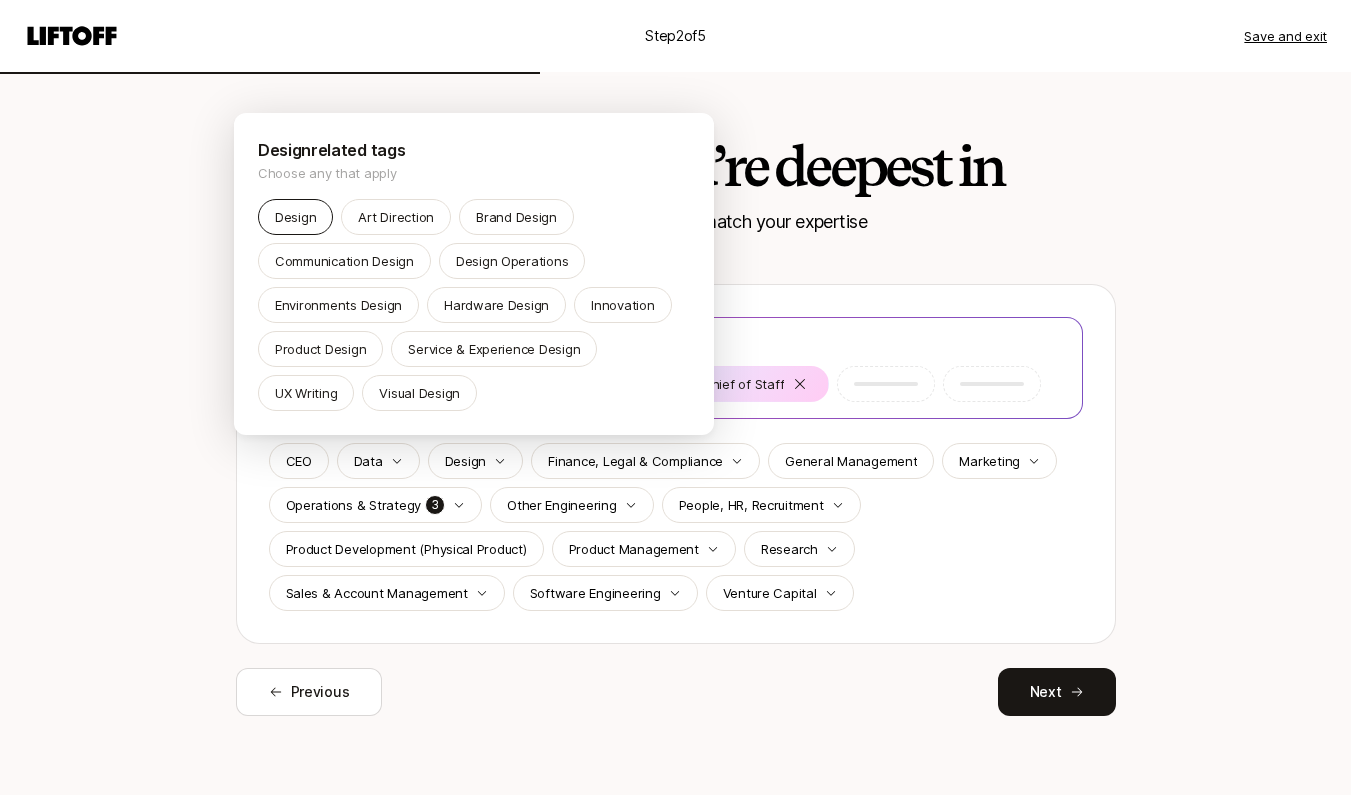 click on "Design" at bounding box center [295, 217] 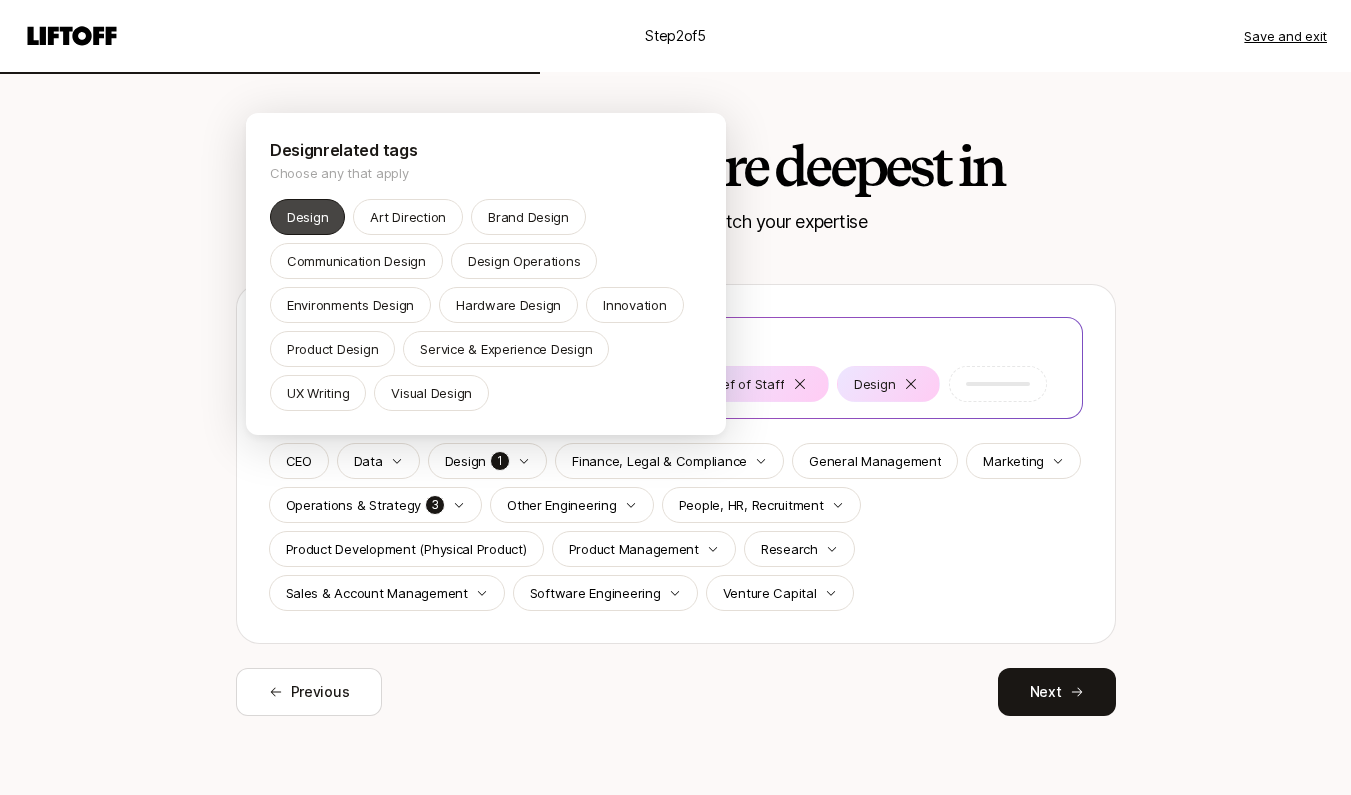 click on "Design" at bounding box center [307, 217] 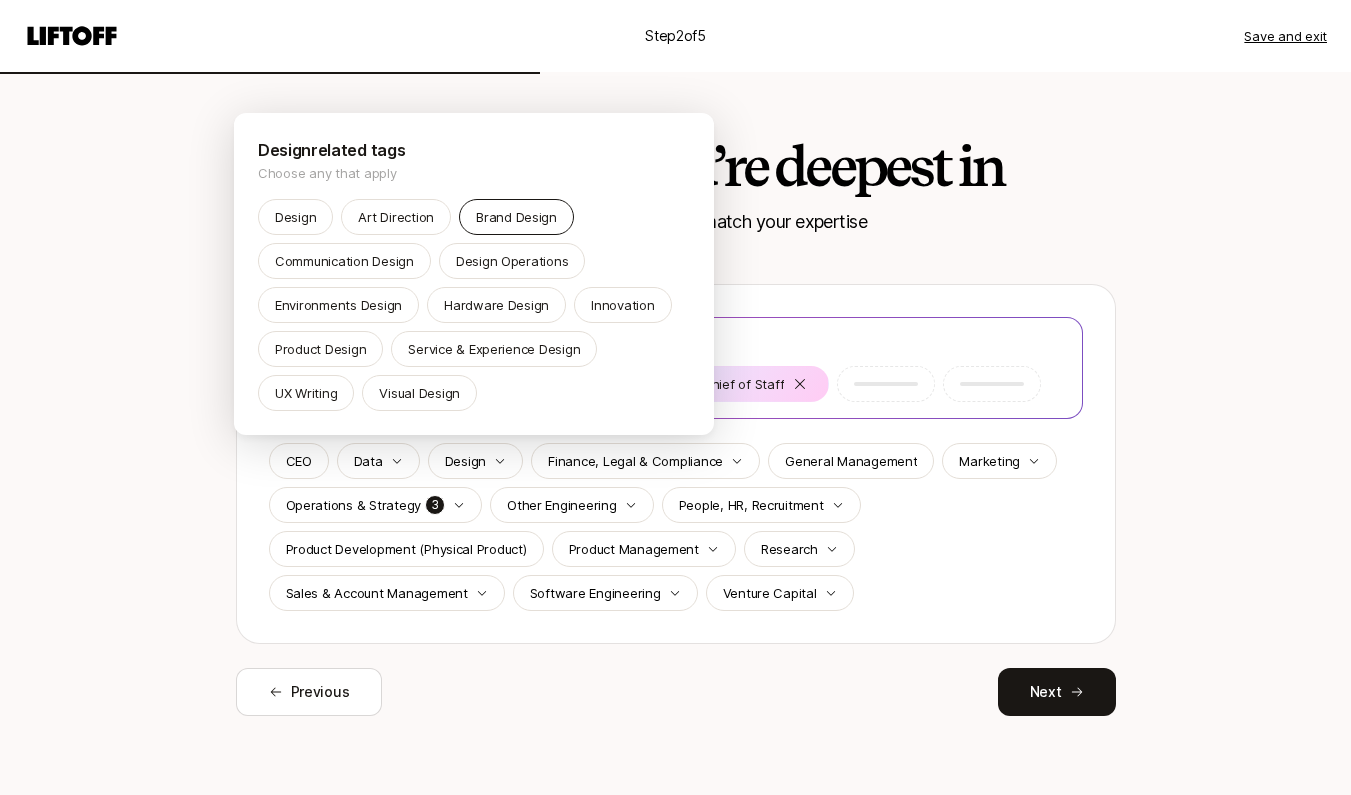 click on "Brand Design" at bounding box center (516, 217) 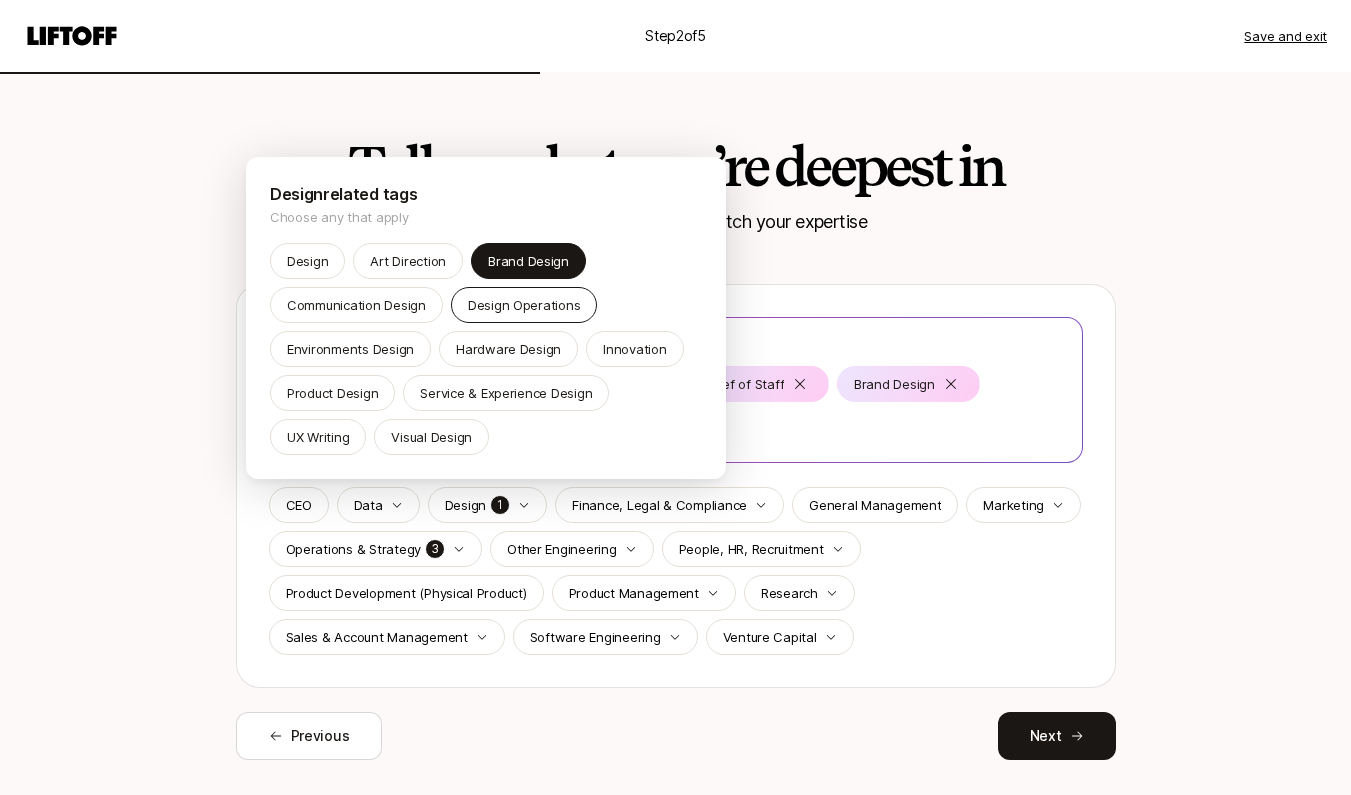 click on "Design Operations" at bounding box center (524, 305) 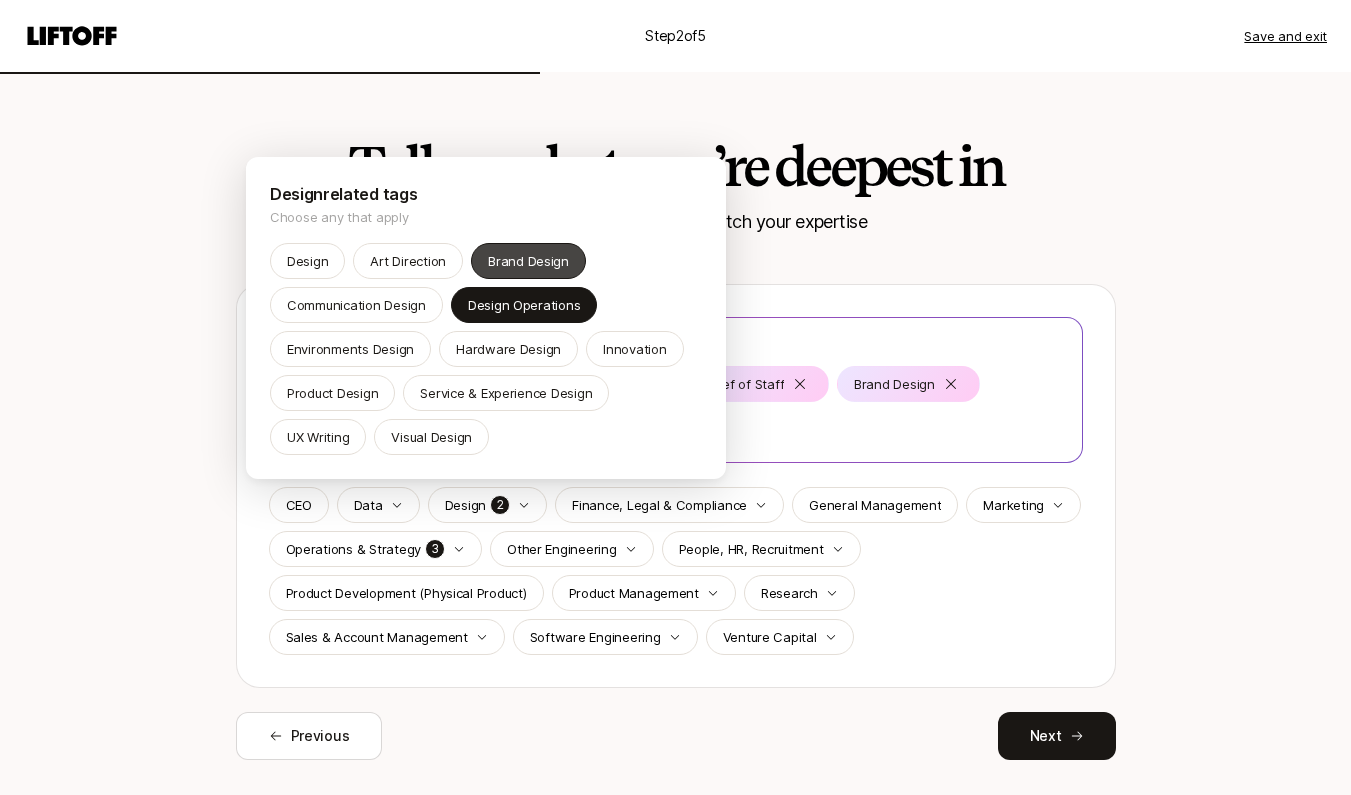 click on "Brand Design" at bounding box center [528, 261] 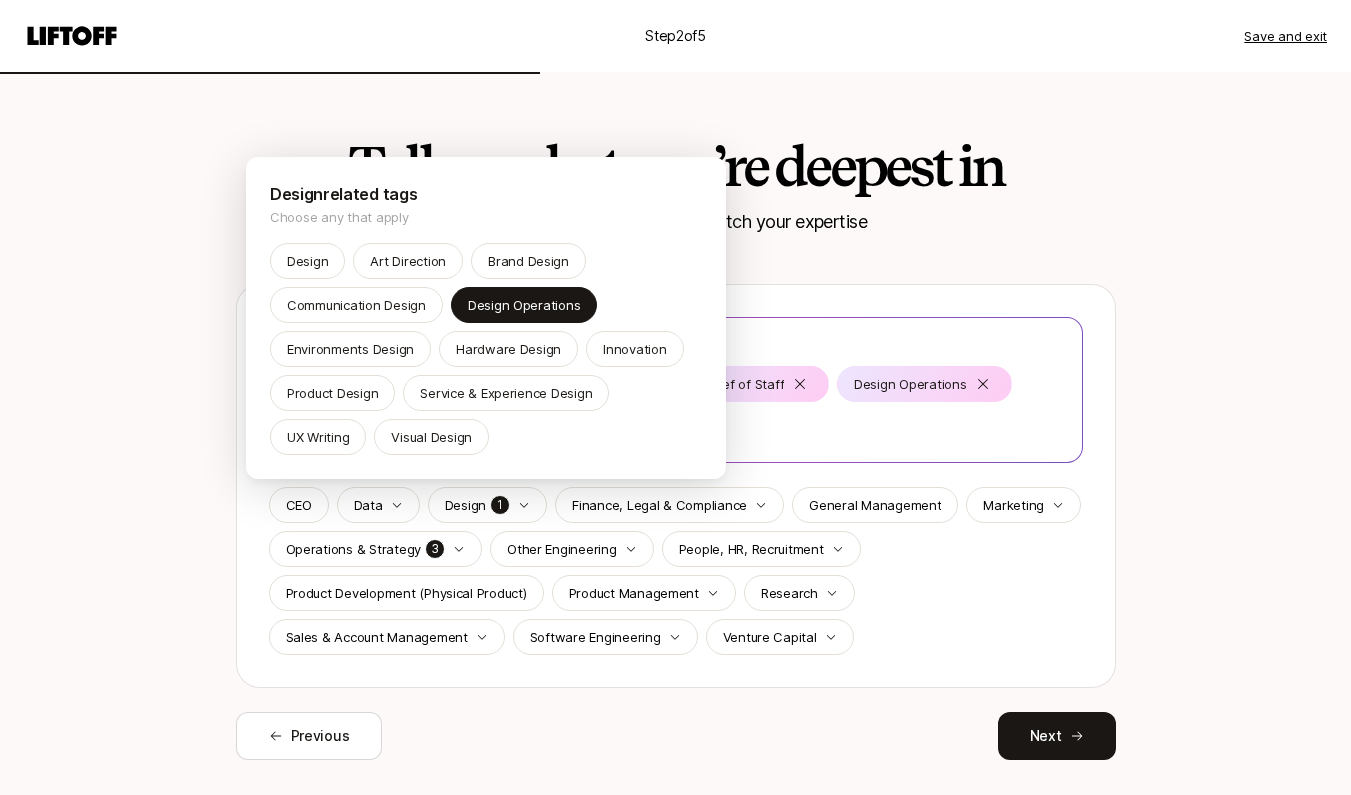 click on "Step  2  of  5 Save and exit Tell us what you’re deepest in You'll receive Searches that match your expertise Select up to  5  tags Program Management Business Operations Chief of Staff Design Operations CEO Data Design 1 Finance, Legal & Compliance General Management Marketing Operations & Strategy 3 Other Engineering People, HR, Recruitment Product Development (Physical Product) Product Management Research Sales & Account Management Software Engineering Venture Capital Previous Next Design  related tags Choose any that apply Design Art Direction Brand Design Communication Design Design Operations Environments Design Hardware Design Innovation Product Design Service & Experience Design UX Writing Visual Design" at bounding box center (675, 397) 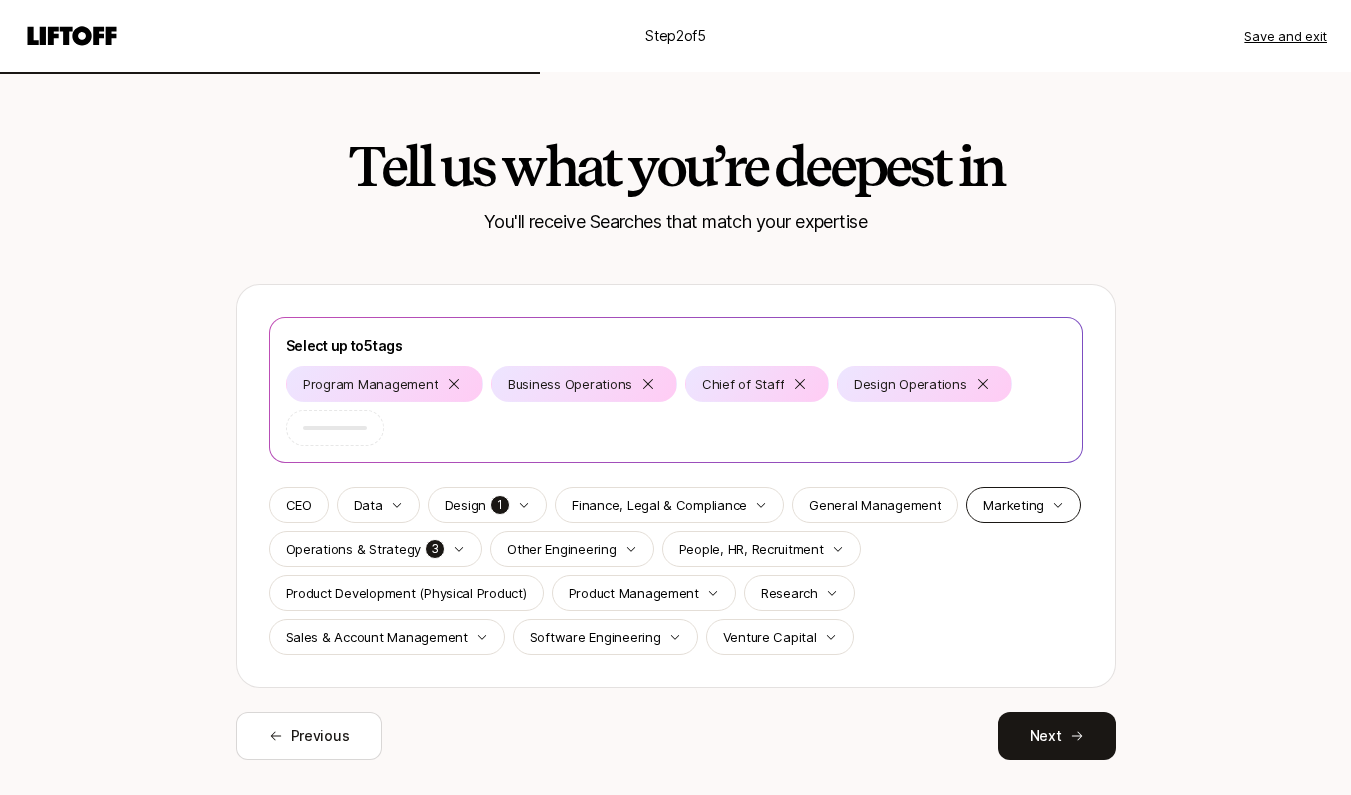 click on "Marketing" at bounding box center (1013, 505) 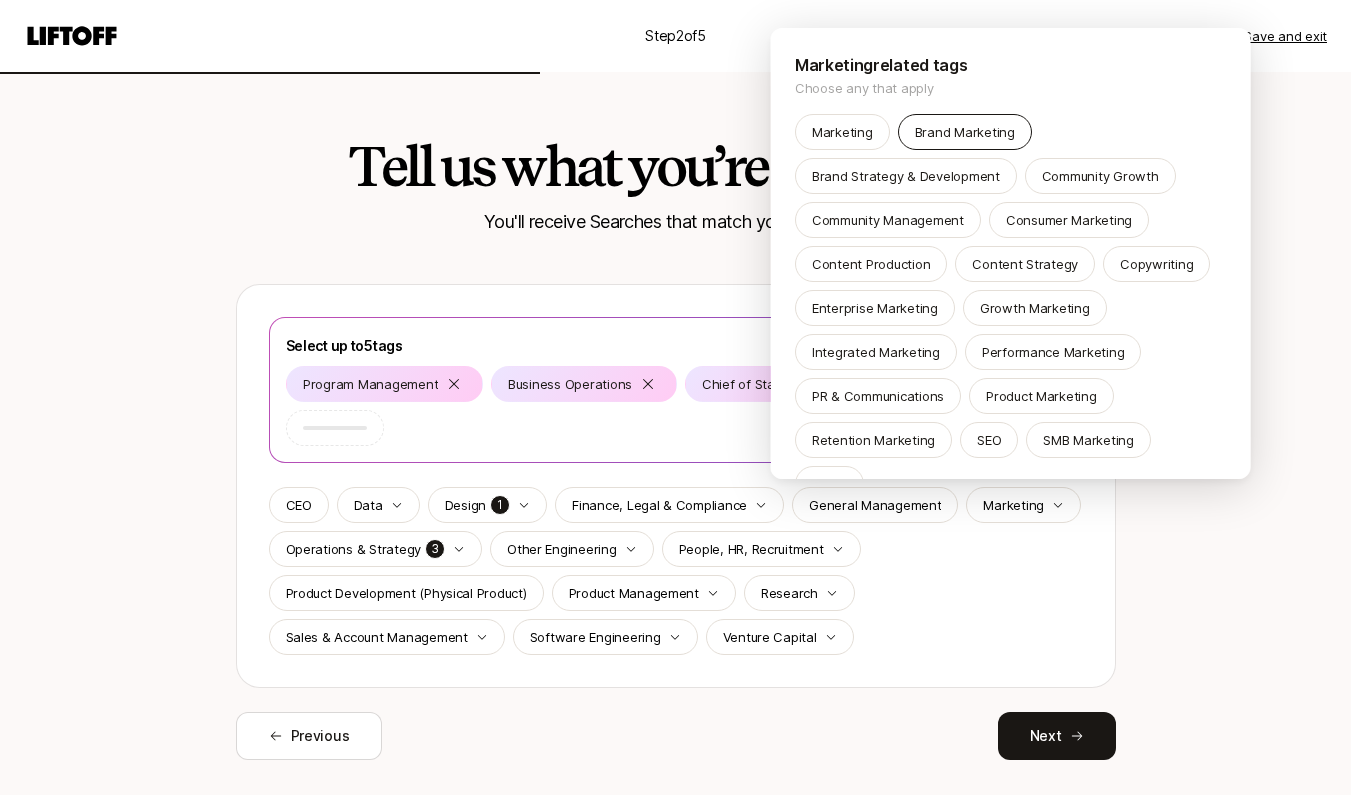 click on "Brand Marketing" at bounding box center (964, 132) 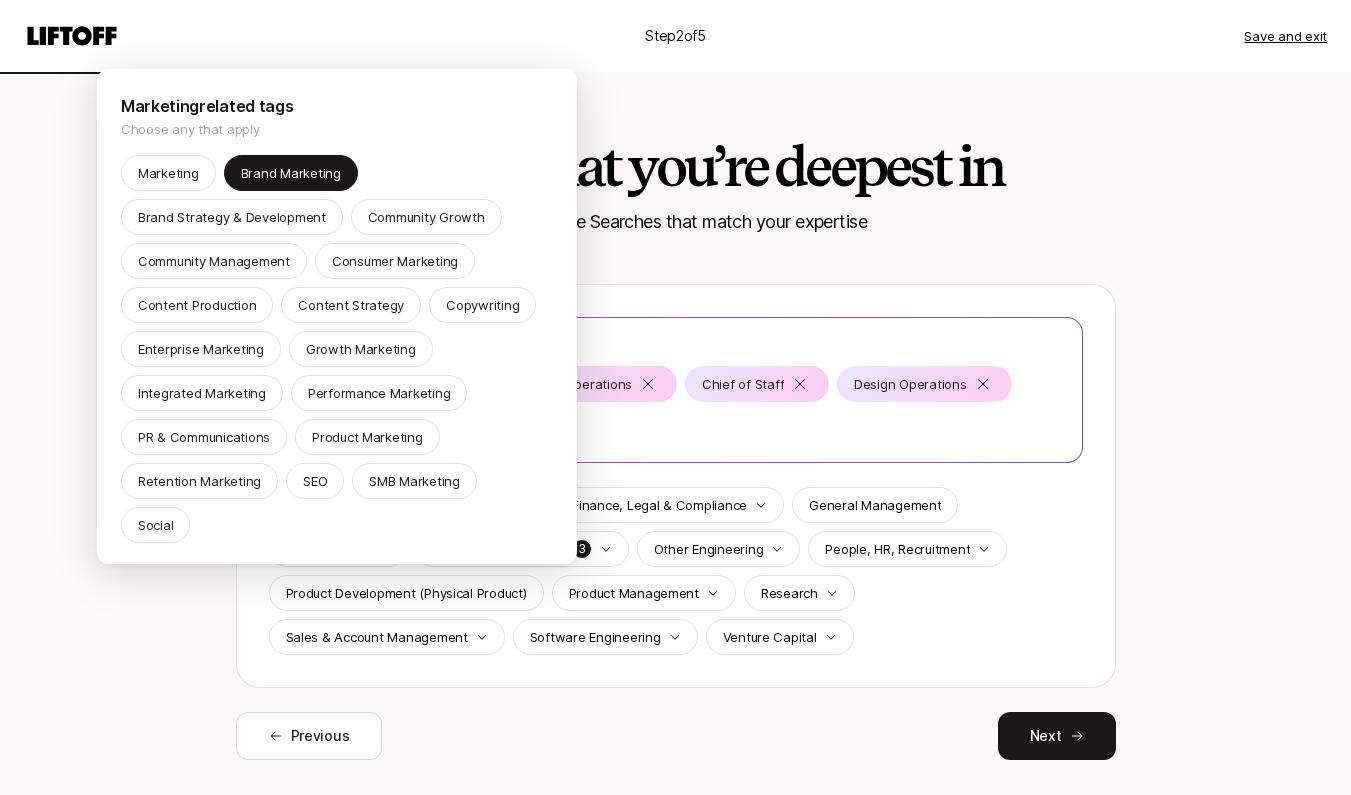 click on "Step  2  of  5 Save and exit Tell us what you’re deepest in You'll receive Searches that match your expertise Select up to  5  tags Program Management Business Operations Chief of Staff Design Operations Brand Marketing CEO Data Design 1 Finance, Legal & Compliance General Management Marketing 1 Operations & Strategy 3 Other Engineering People, HR, Recruitment Product Development (Physical Product) Product Management Research Sales & Account Management Software Engineering Venture Capital Previous Next Marketing  related tags Choose any that apply Marketing Brand Marketing Brand Strategy & Development Community Growth Community Management Consumer Marketing Content Production Content Strategy Copywriting Enterprise Marketing Growth Marketing Integrated Marketing Performance Marketing PR & Communications Product Marketing Retention Marketing SEO SMB Marketing Social" at bounding box center (675, 397) 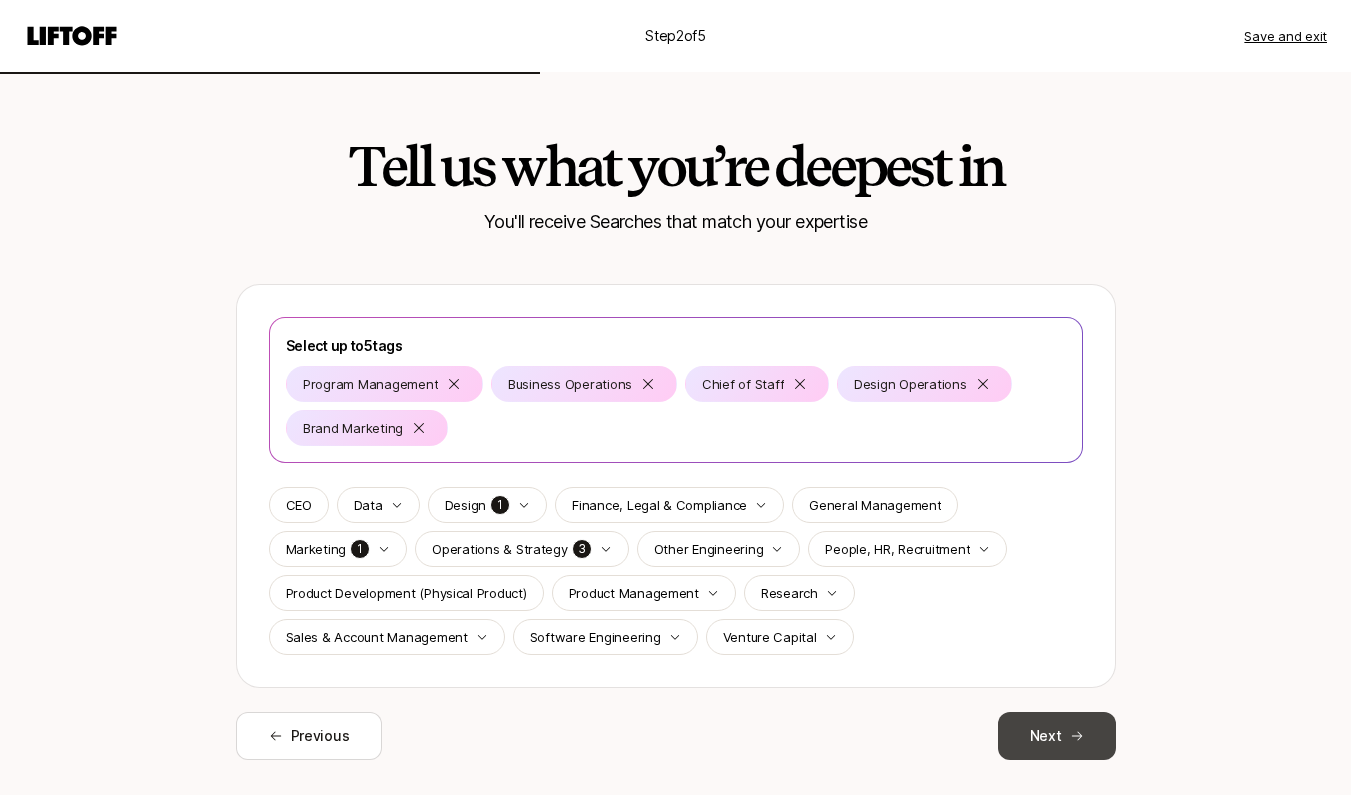 click on "Next" at bounding box center [1057, 736] 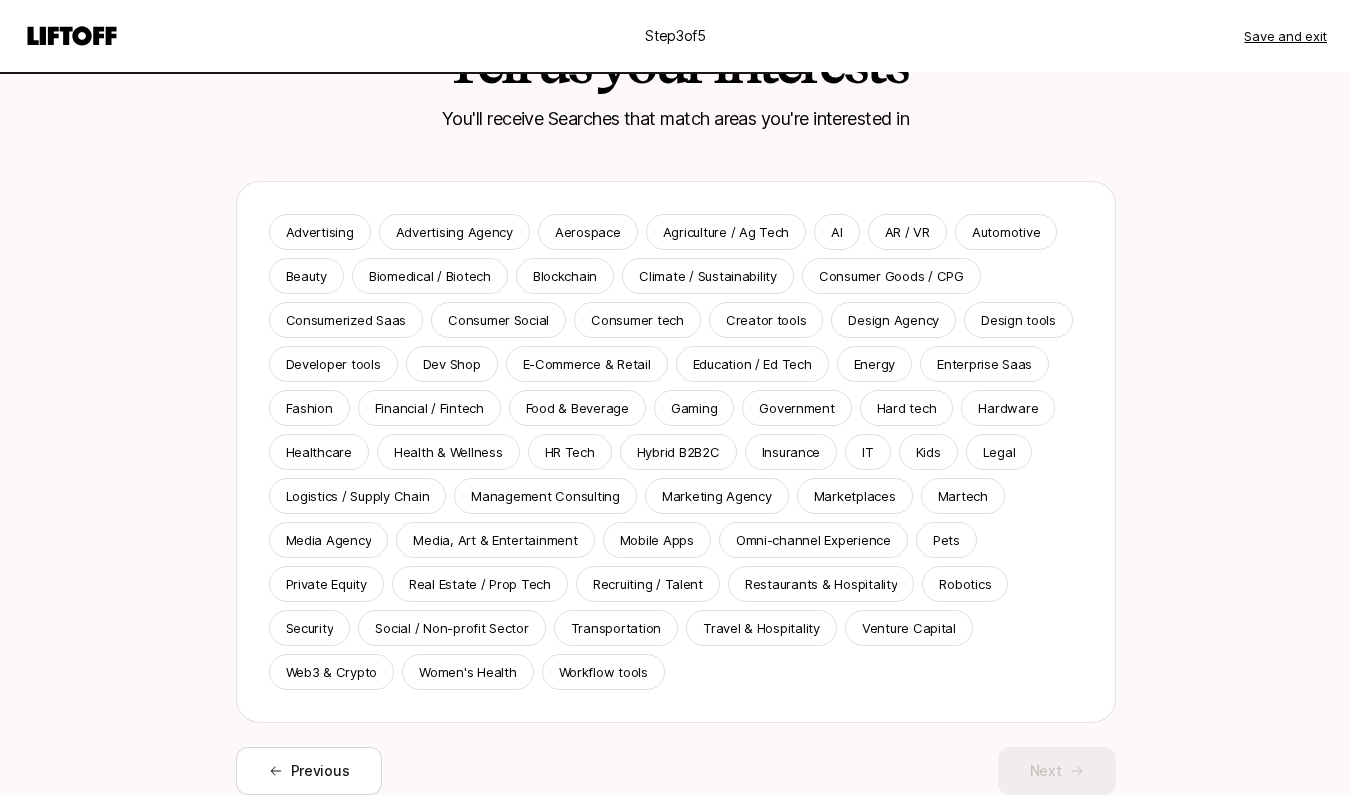 scroll, scrollTop: 107, scrollLeft: 0, axis: vertical 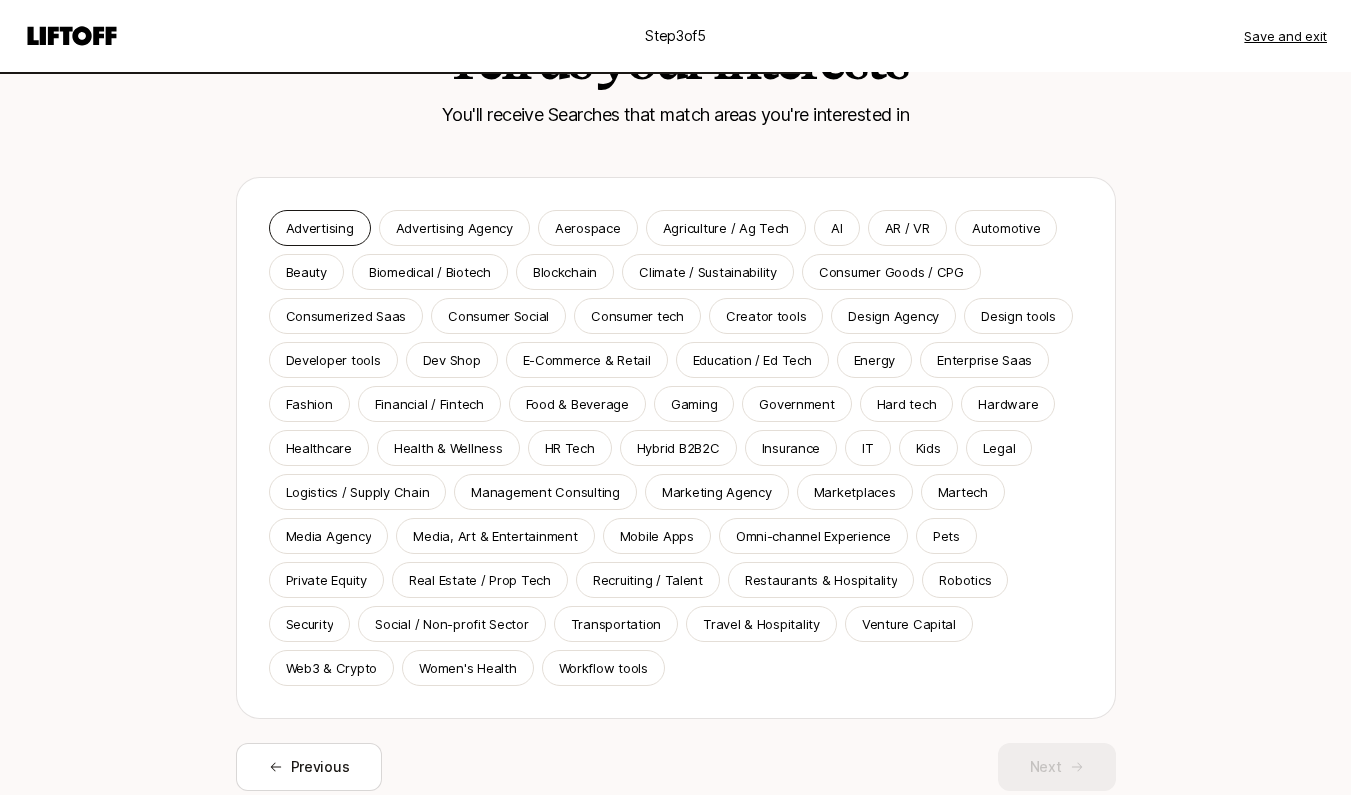 click on "Advertising" at bounding box center [320, 228] 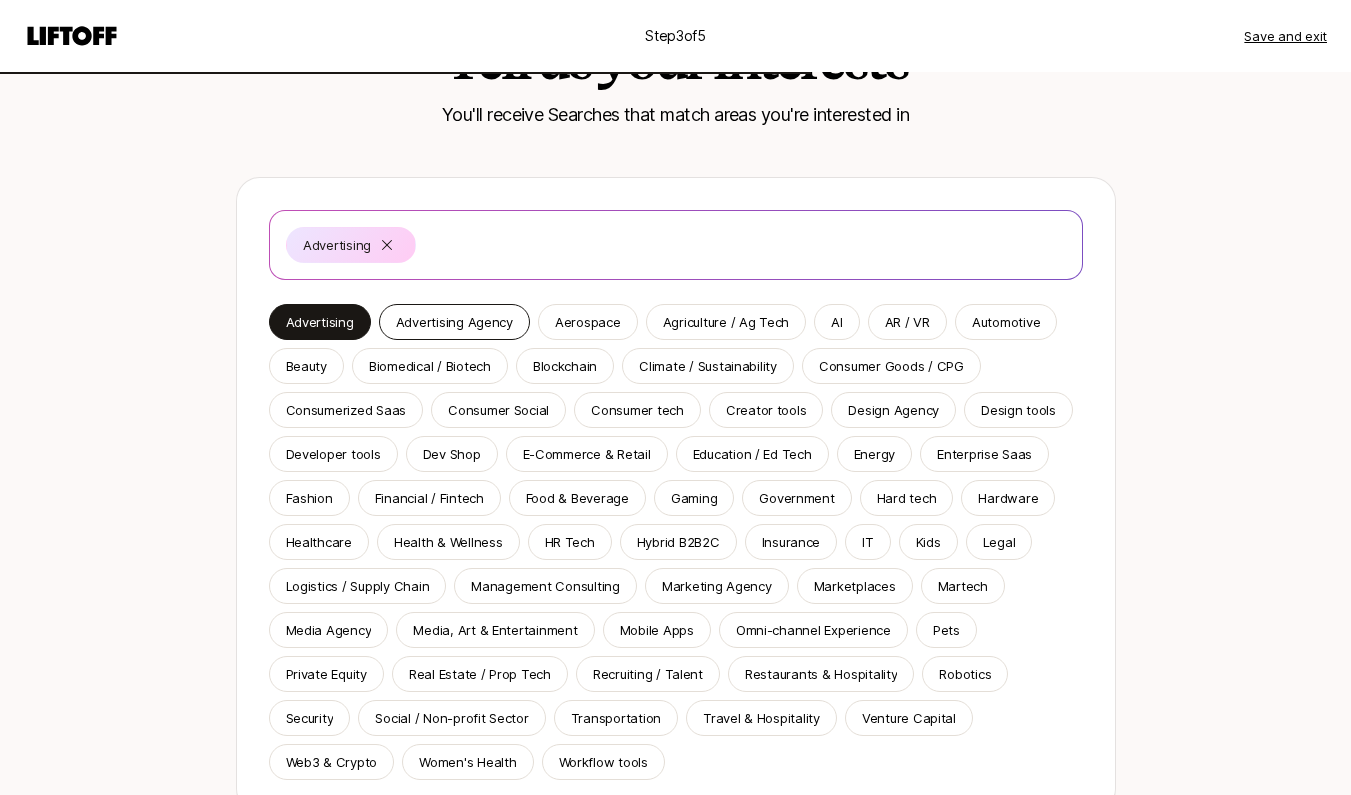 click on "Advertising Agency" at bounding box center [454, 322] 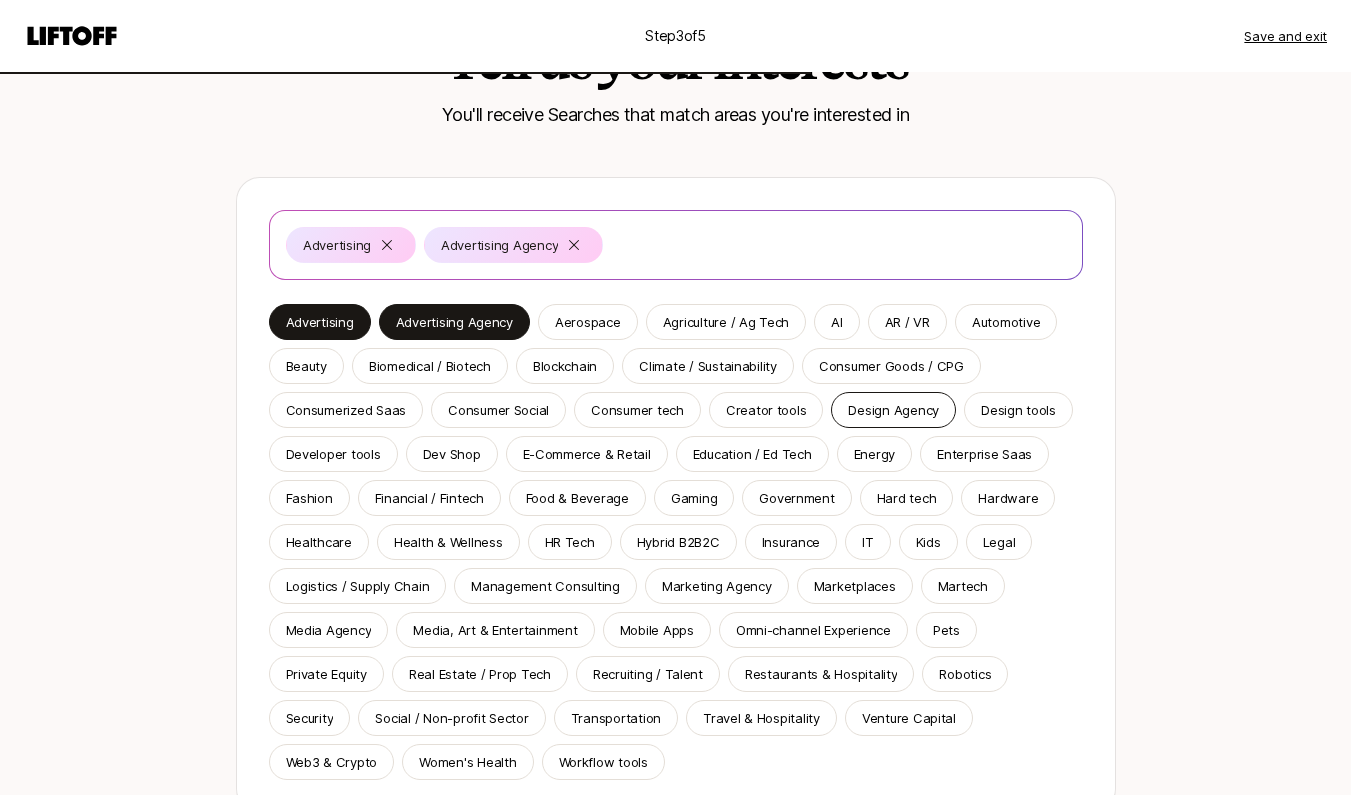 click on "Design Agency" at bounding box center [893, 410] 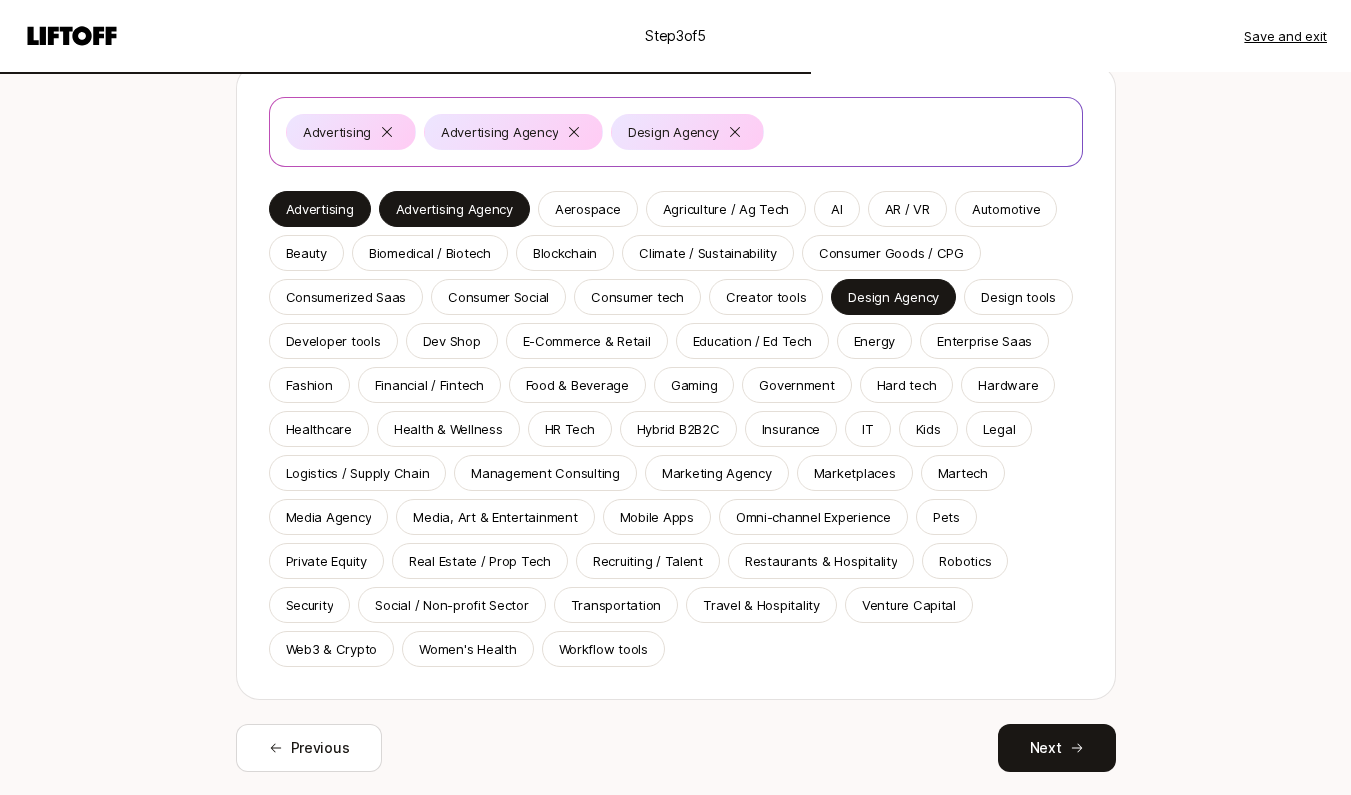 scroll, scrollTop: 225, scrollLeft: 0, axis: vertical 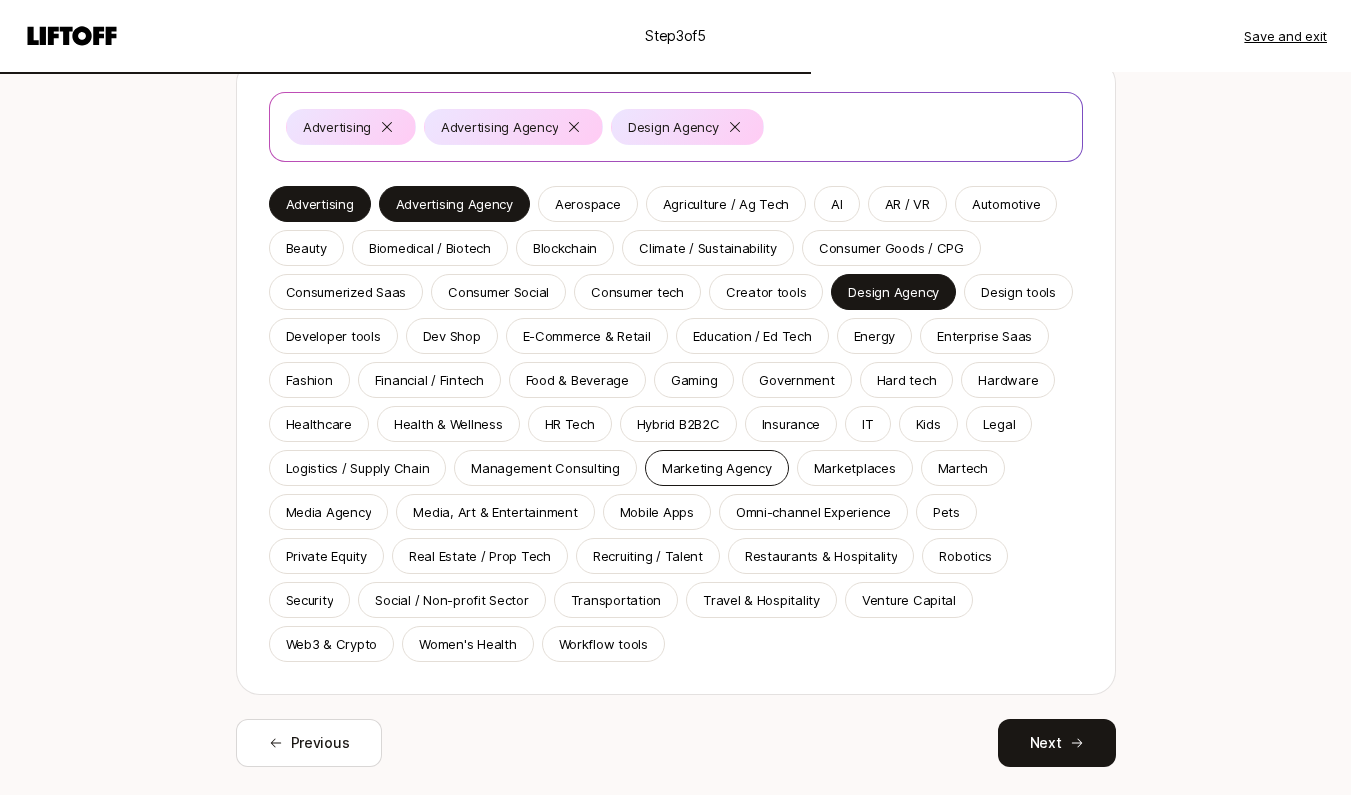 click on "Marketing Agency" at bounding box center [717, 468] 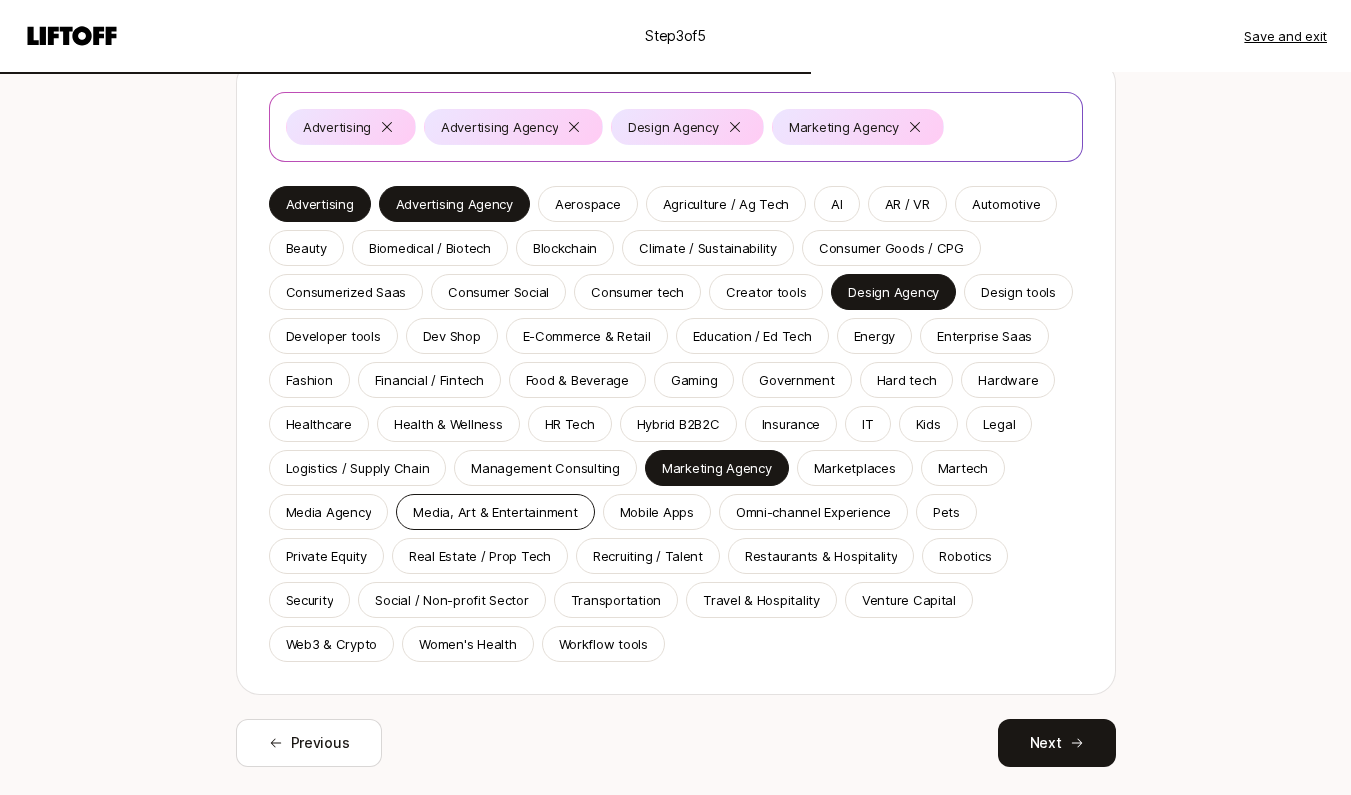 click on "Media, Art & Entertainment" at bounding box center (495, 512) 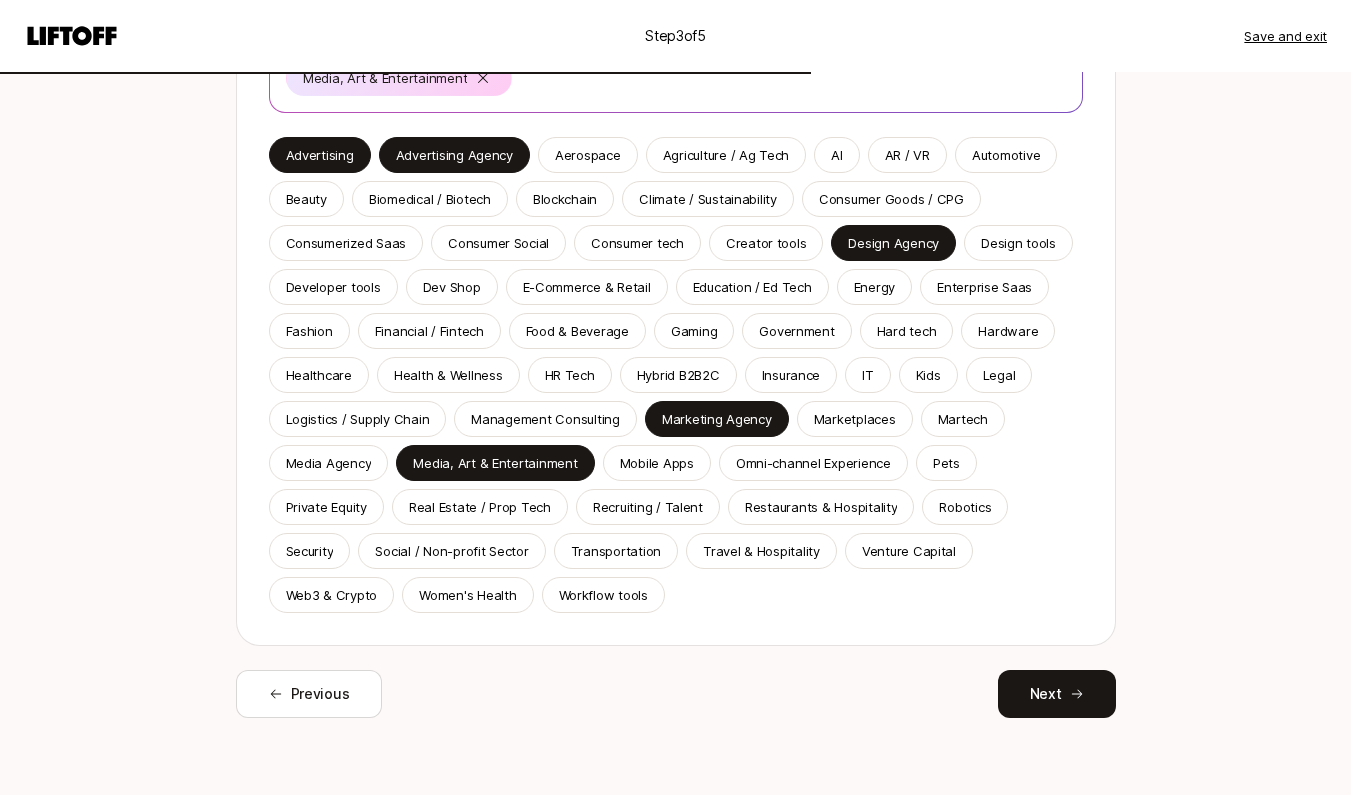 scroll, scrollTop: 321, scrollLeft: 0, axis: vertical 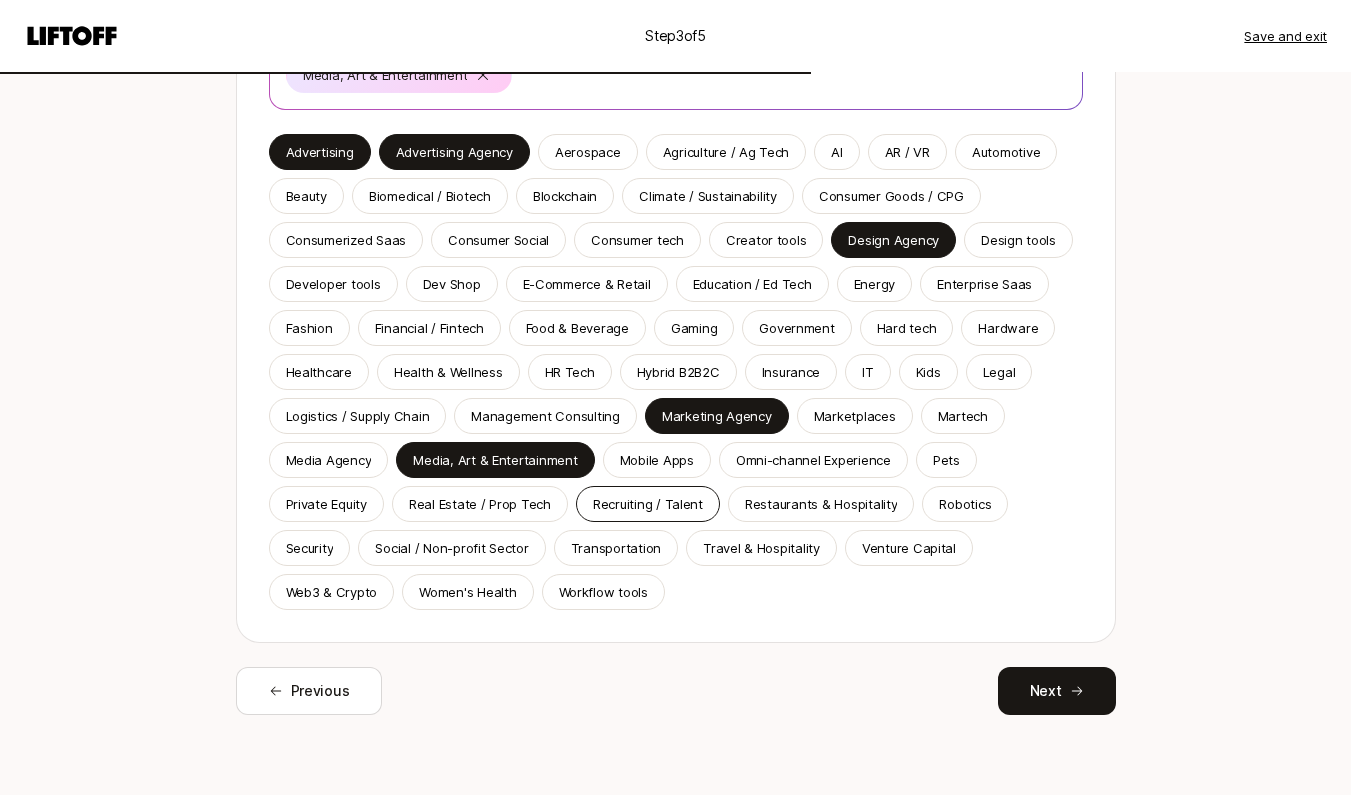 click on "Recruiting / Talent" at bounding box center (648, 504) 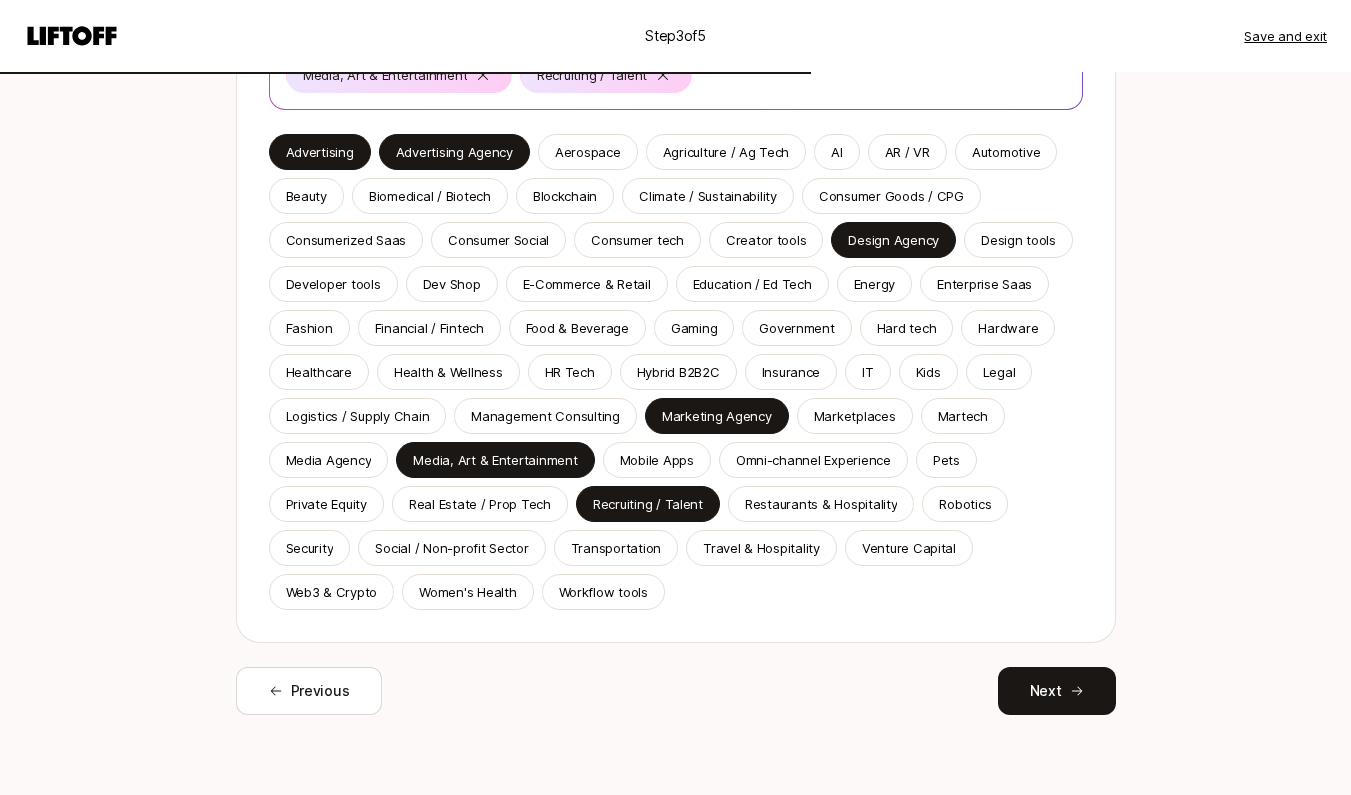 drag, startPoint x: 635, startPoint y: 590, endPoint x: 660, endPoint y: 590, distance: 25 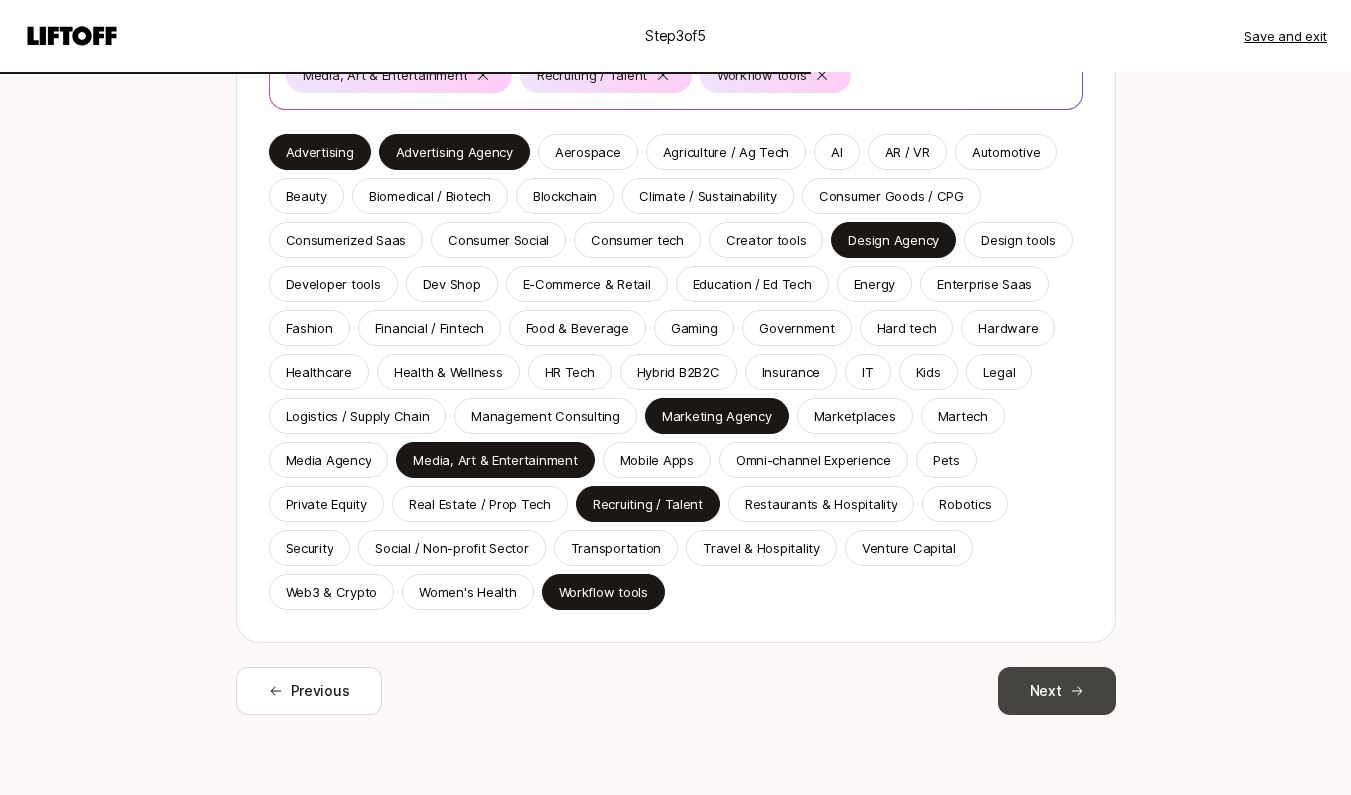 click on "Next" at bounding box center (1057, 691) 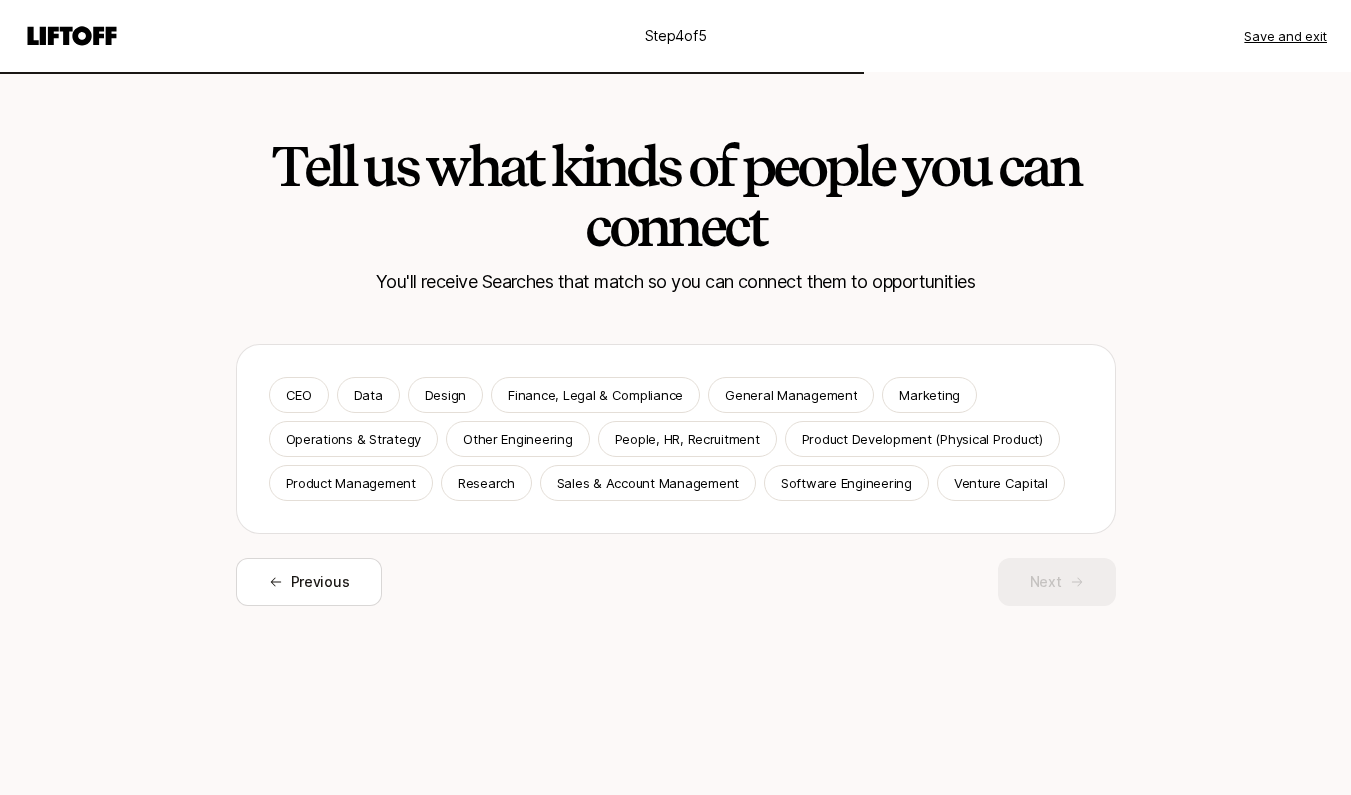 scroll, scrollTop: 0, scrollLeft: 0, axis: both 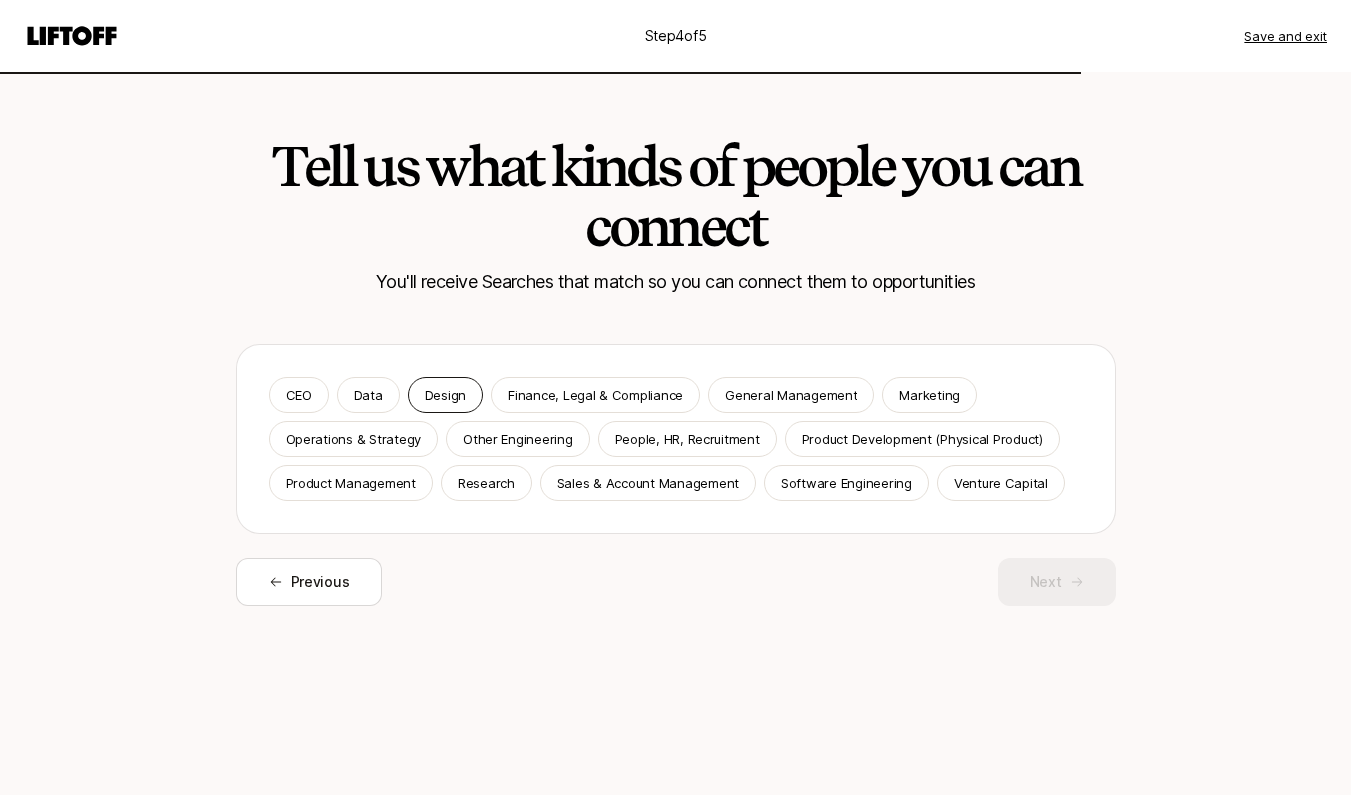 click on "Design" at bounding box center [445, 395] 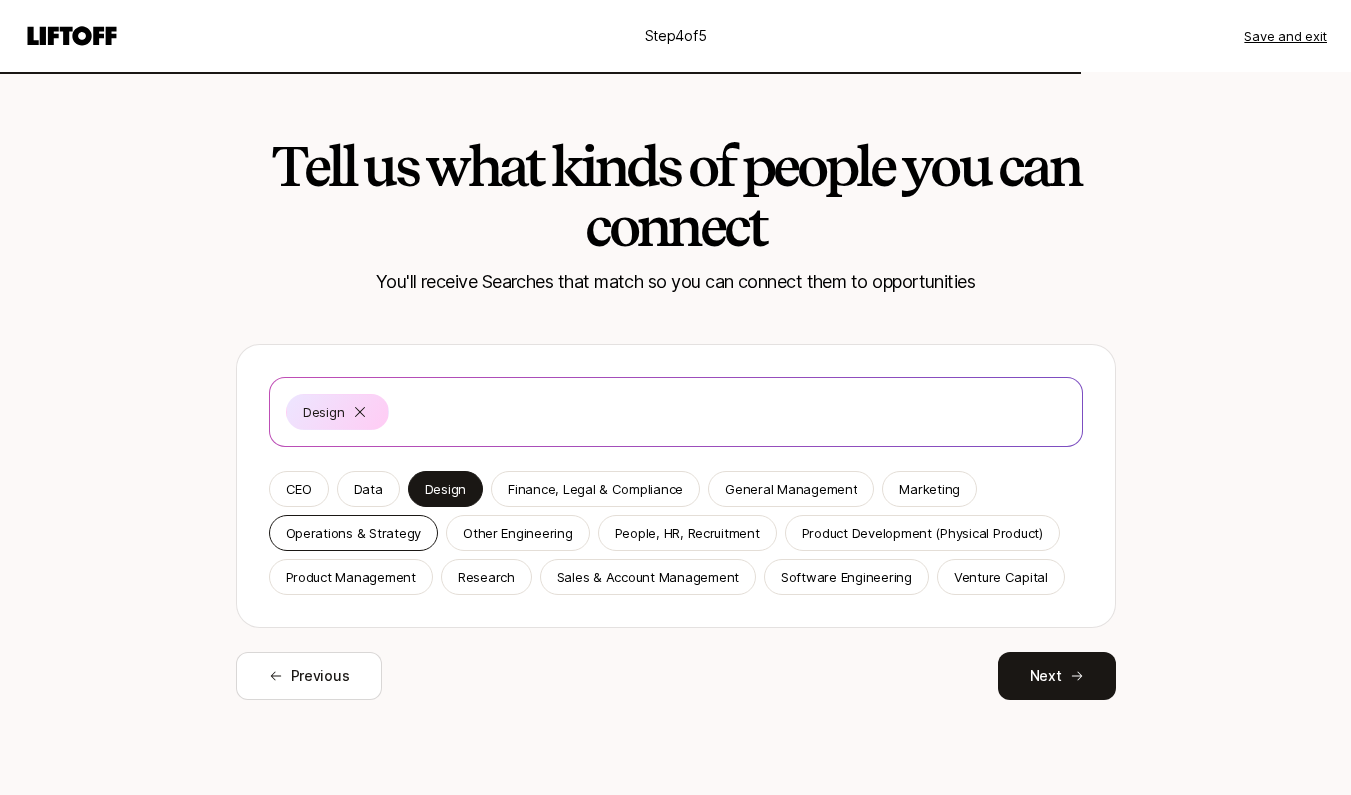 click on "Operations & Strategy" at bounding box center [354, 533] 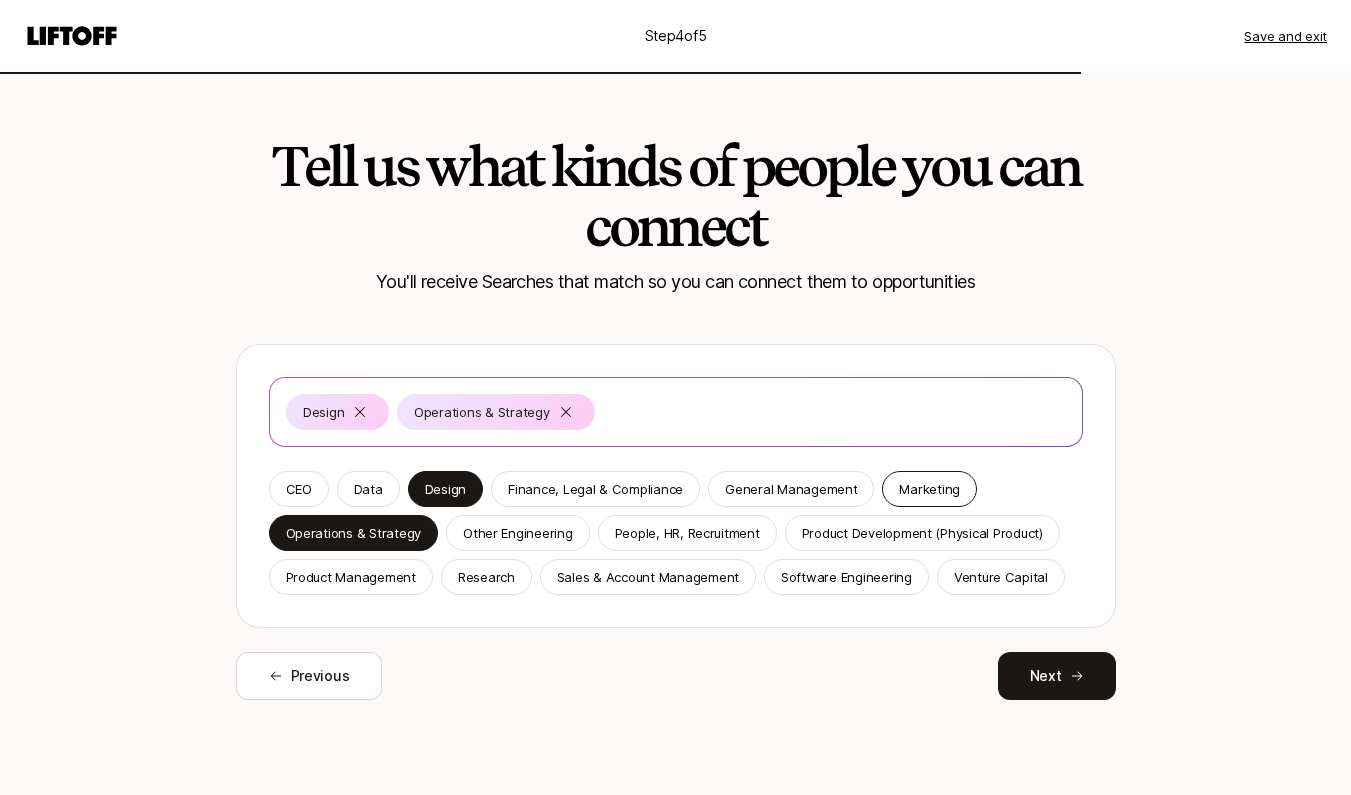 click on "Marketing" at bounding box center [929, 489] 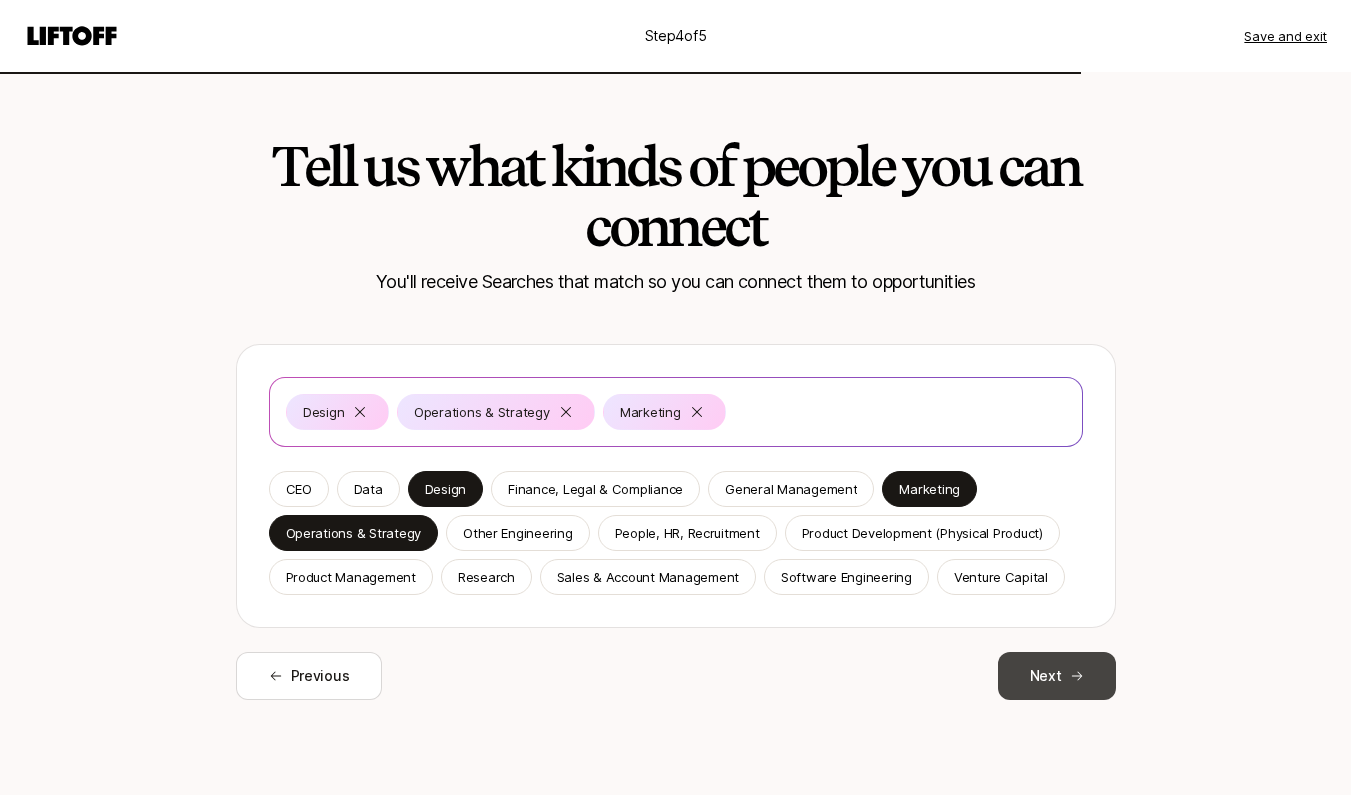 click on "Next" at bounding box center (1057, 676) 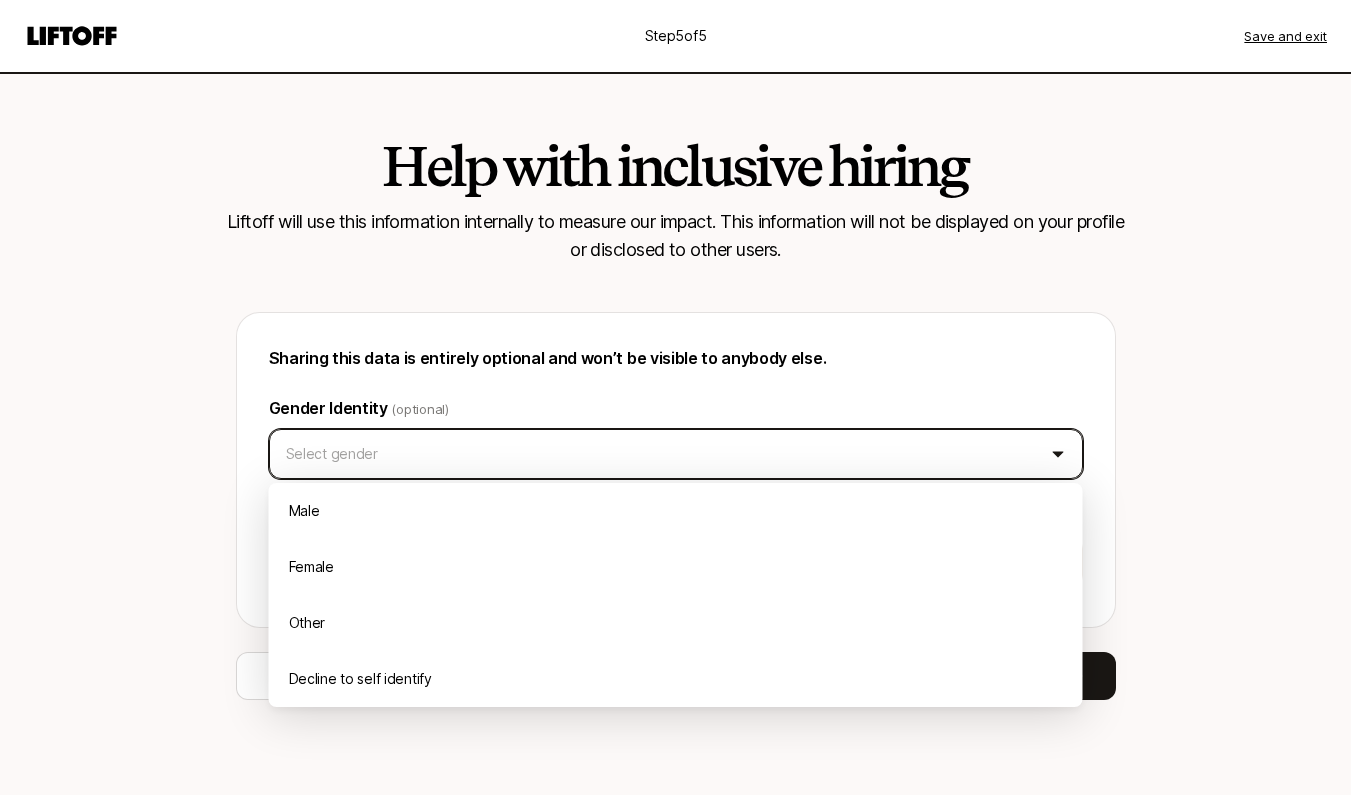 click on "Step  5  of  5 Save and exit Help with inclusive hiring Liftoff will use this information internally to measure our impact. This information will not be displayed on your profile or disclosed to other users. Sharing this data is entirely optional and won’t be visible to anybody else. Gender Identity   (optional) Select gender Ethnicity   (optional, choose all that apply)   Previous Preview your profile Male Female Other Decline to self identify" at bounding box center (675, 397) 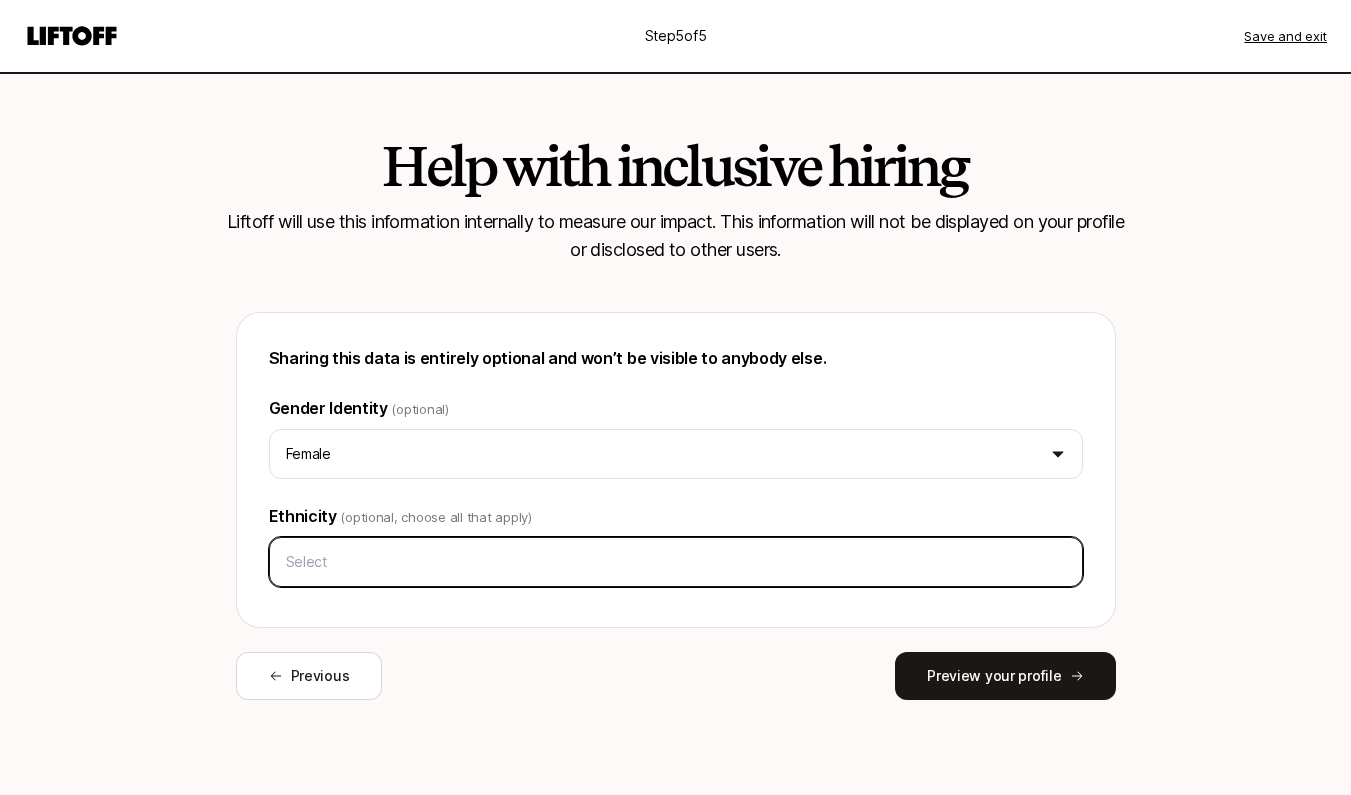 click at bounding box center [676, 562] 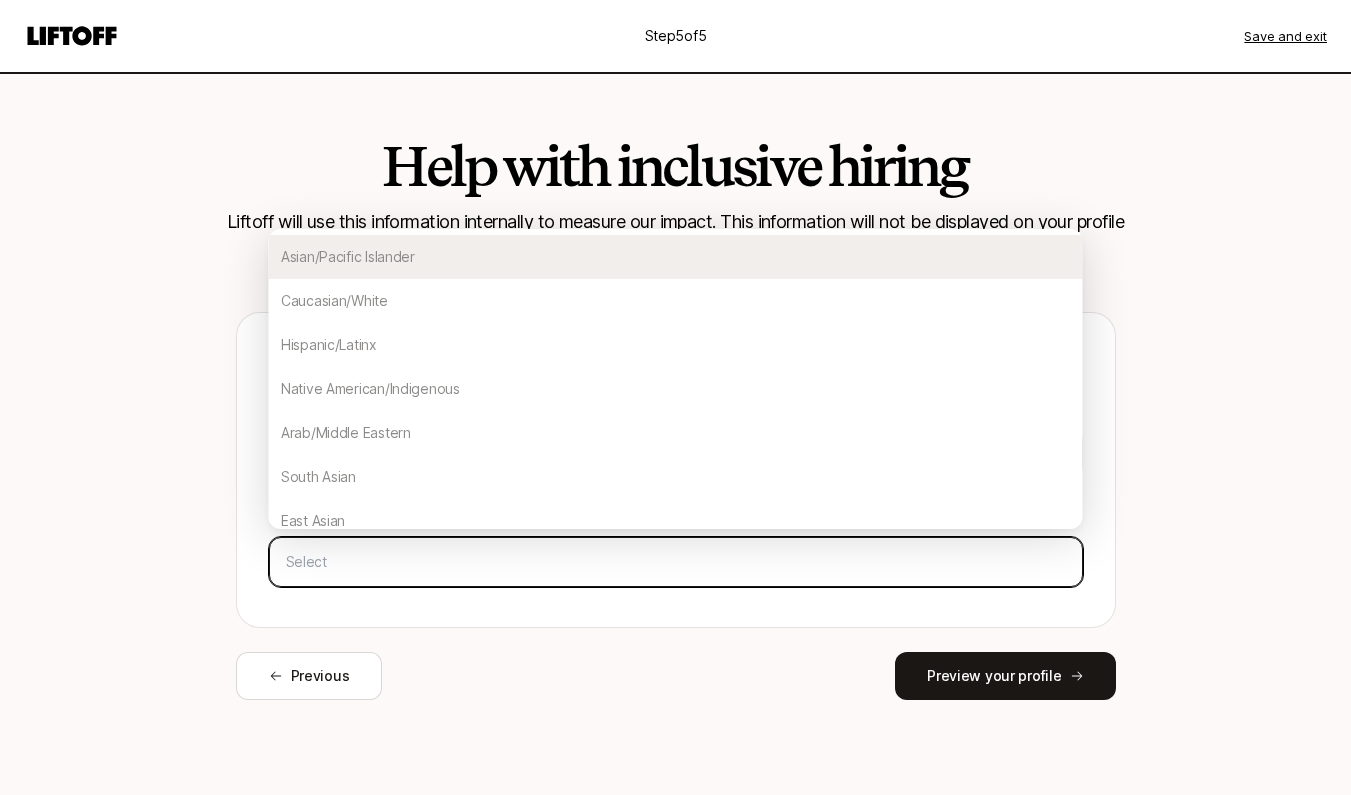 scroll, scrollTop: 43, scrollLeft: 0, axis: vertical 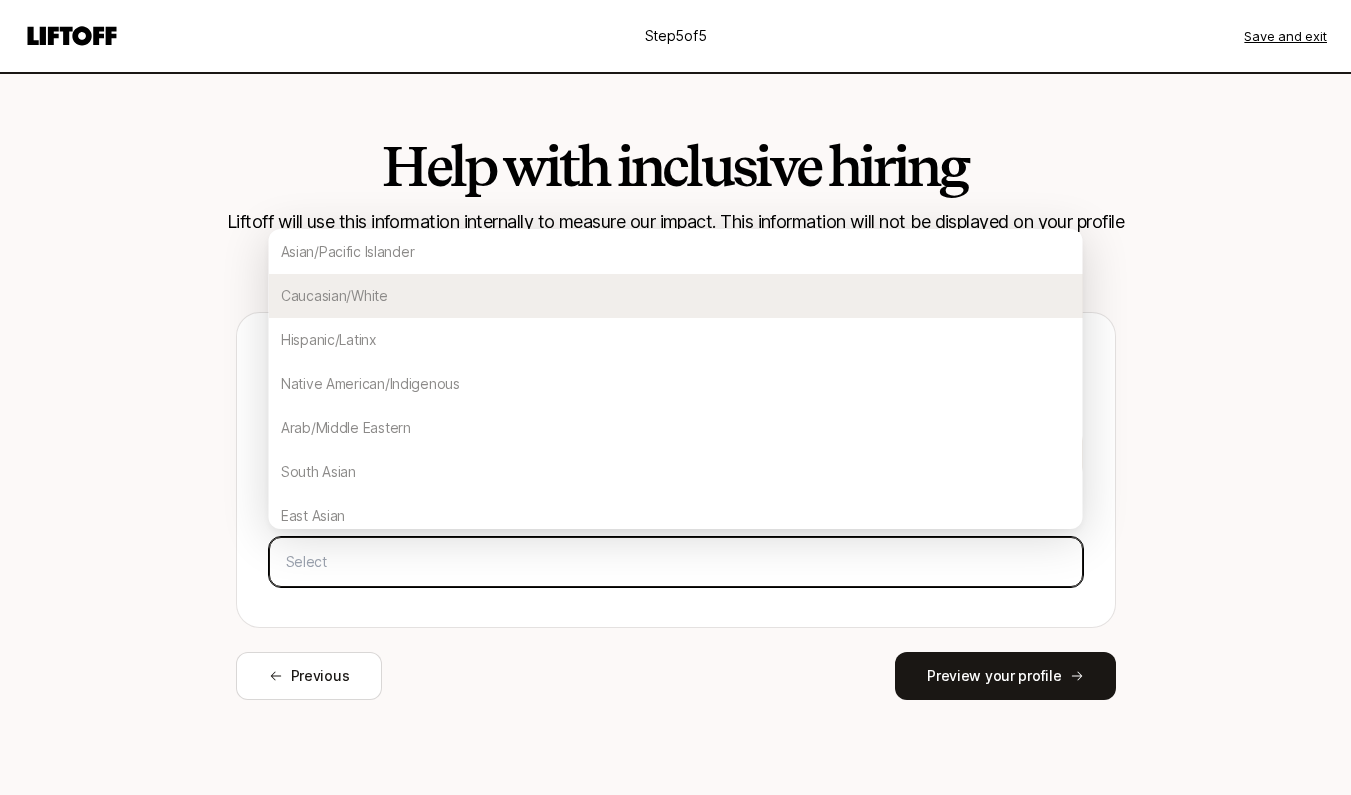click on "Caucasian/White" at bounding box center (676, 296) 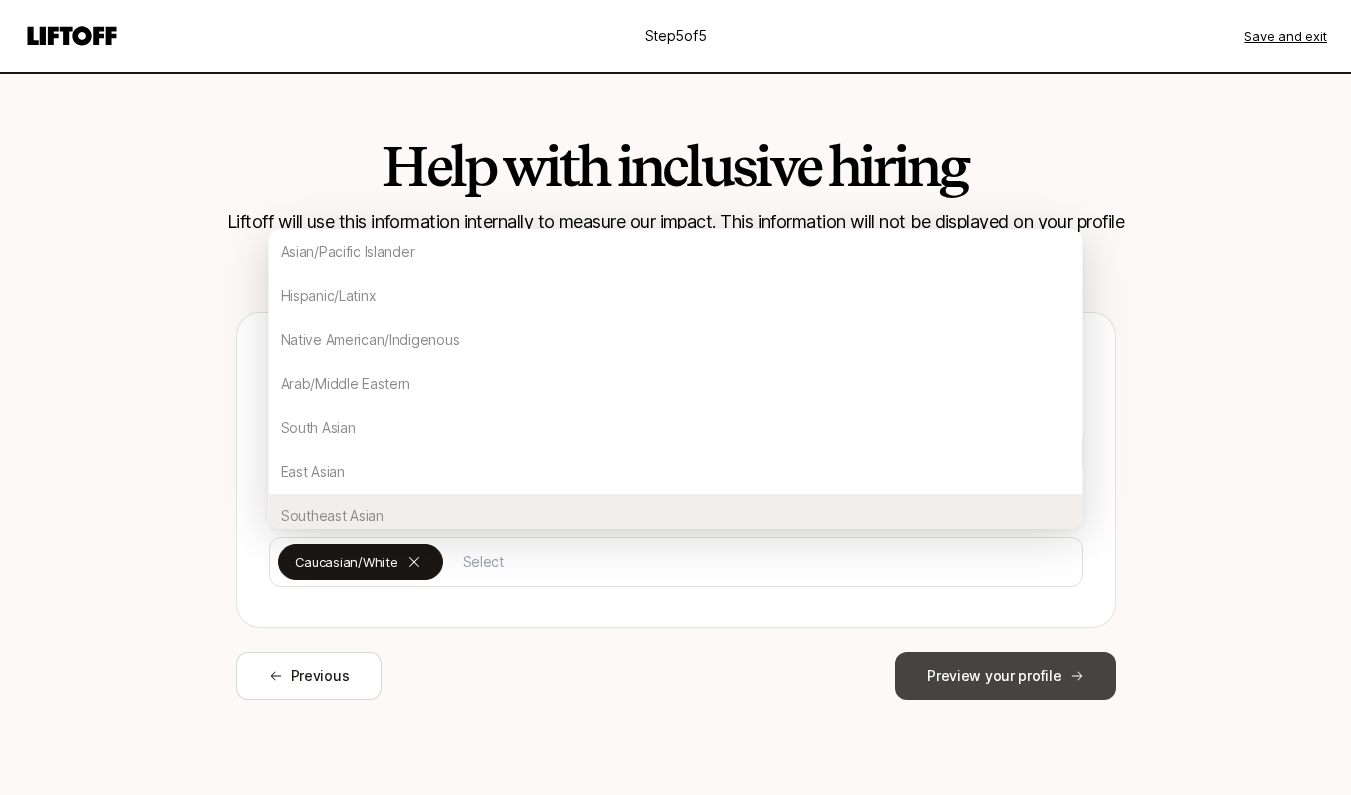 click on "Preview your profile" at bounding box center (1005, 676) 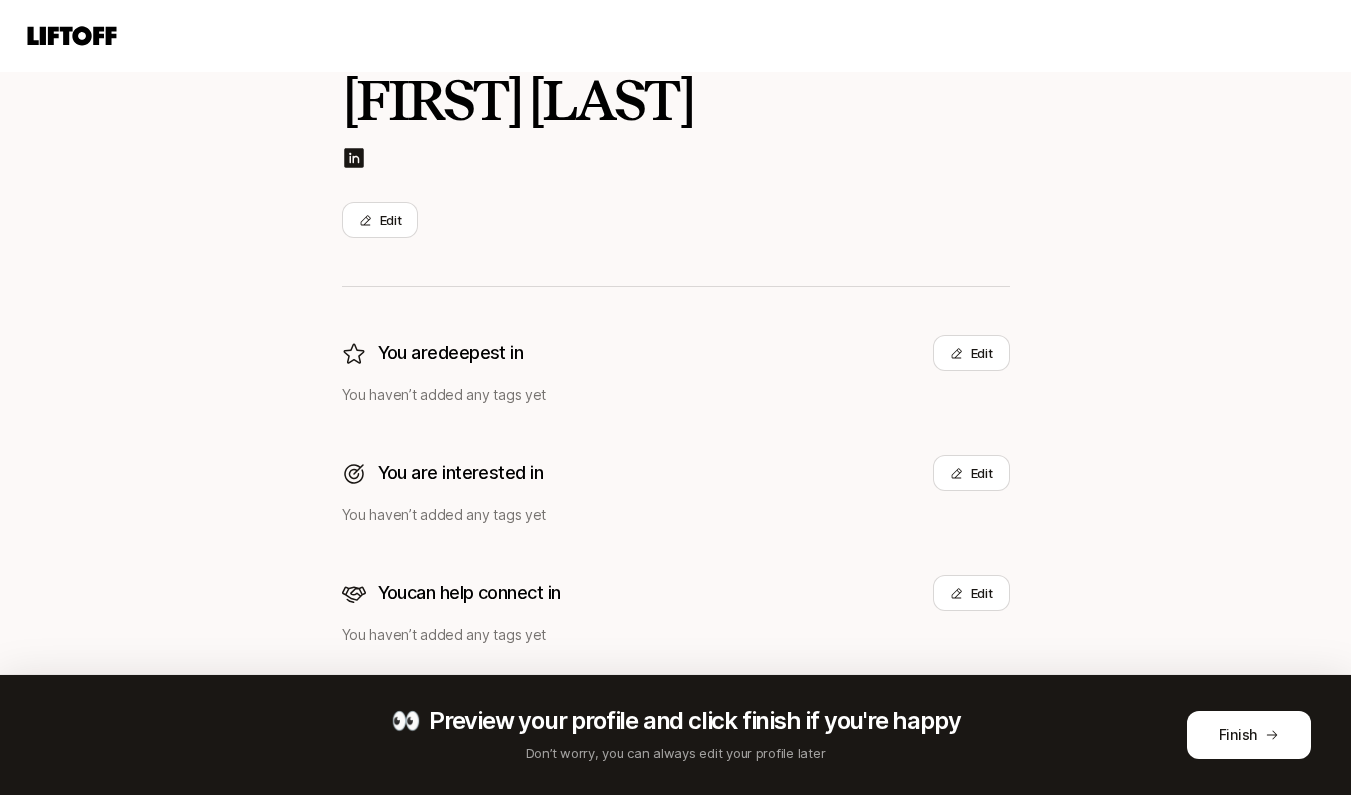 scroll, scrollTop: 222, scrollLeft: 0, axis: vertical 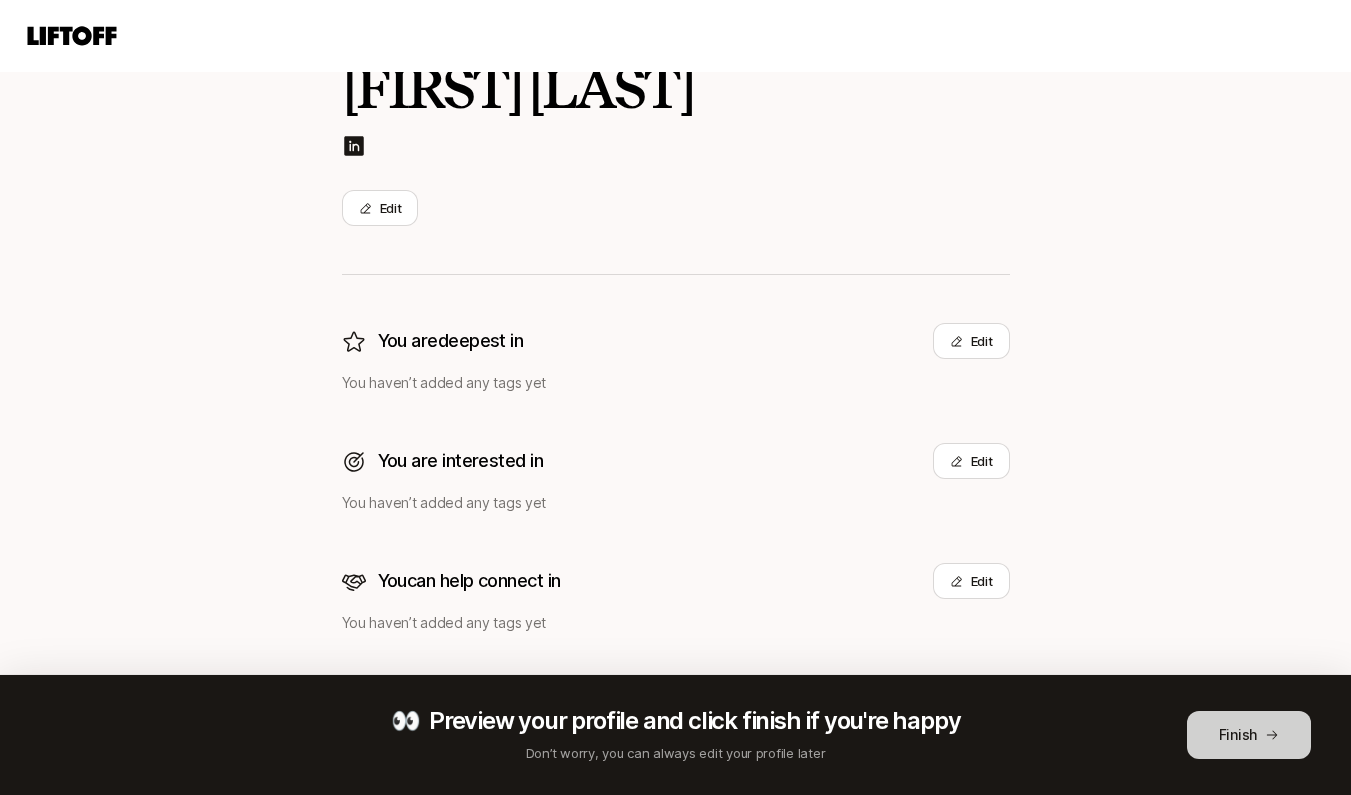 click on "Finish" at bounding box center (1249, 735) 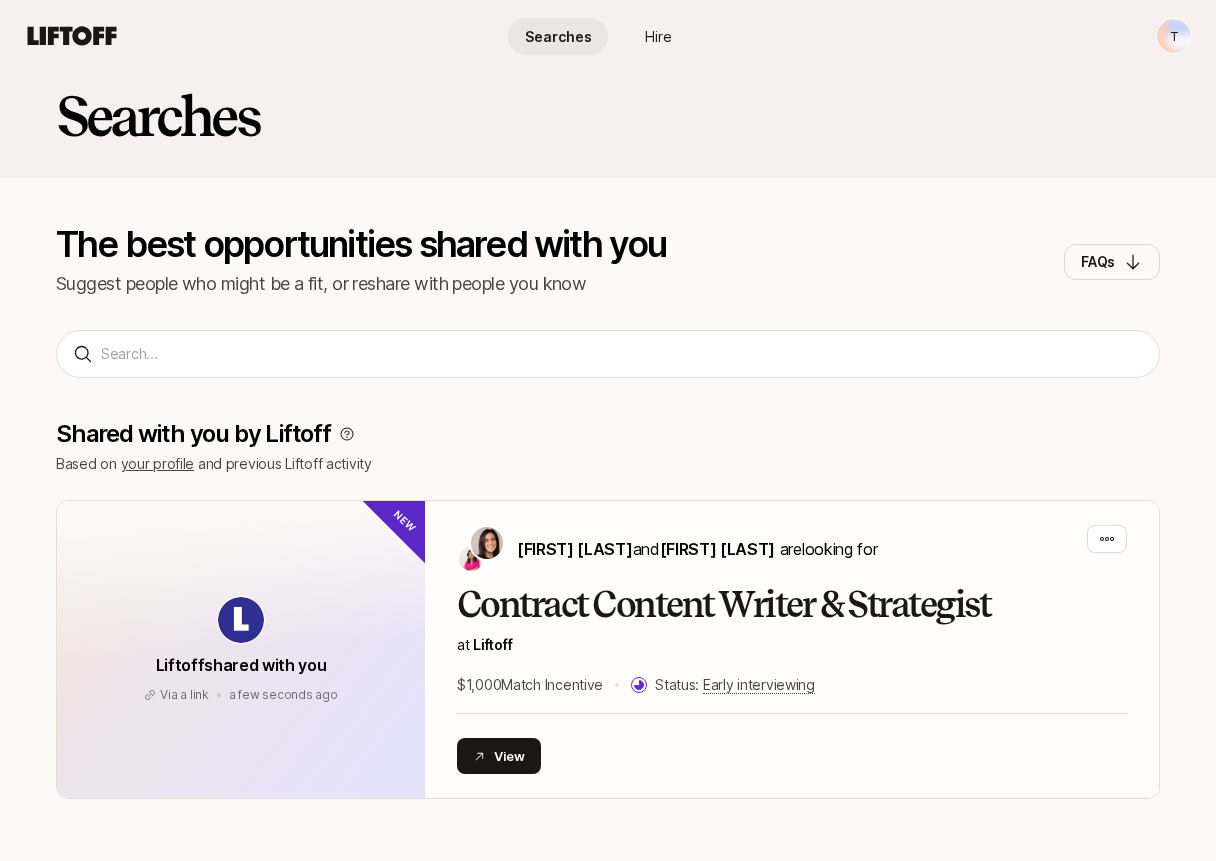 scroll, scrollTop: 0, scrollLeft: 0, axis: both 